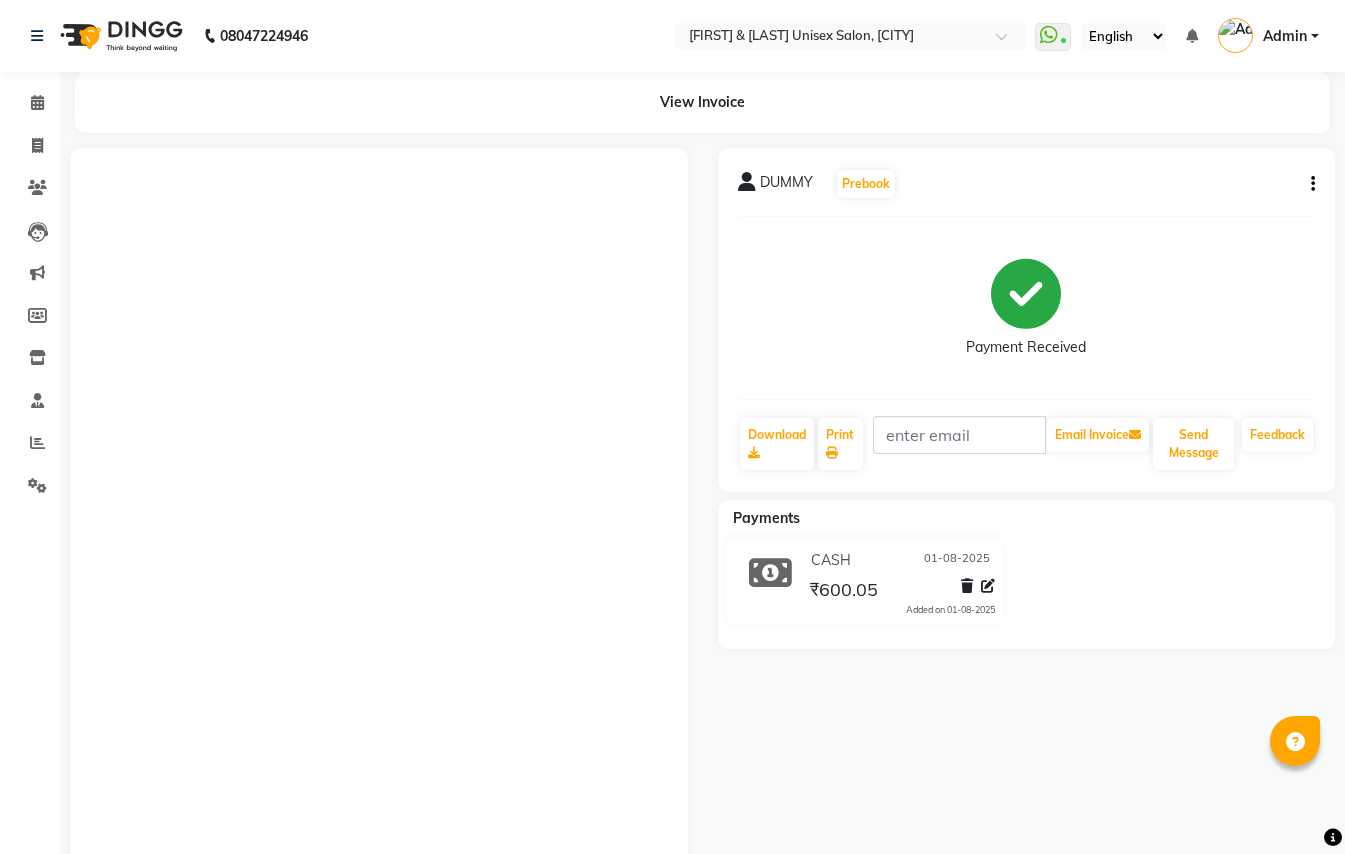 scroll, scrollTop: 0, scrollLeft: 0, axis: both 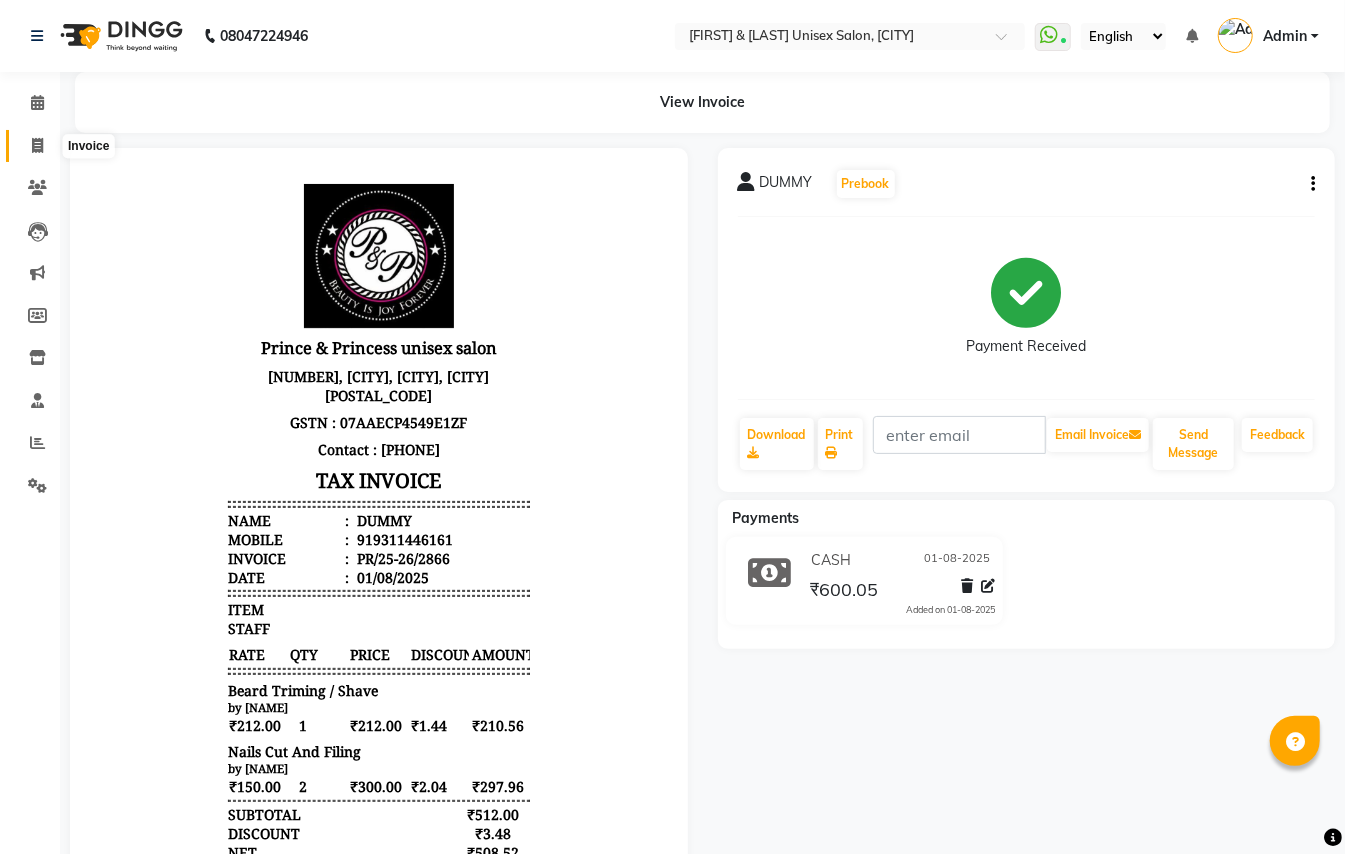 click 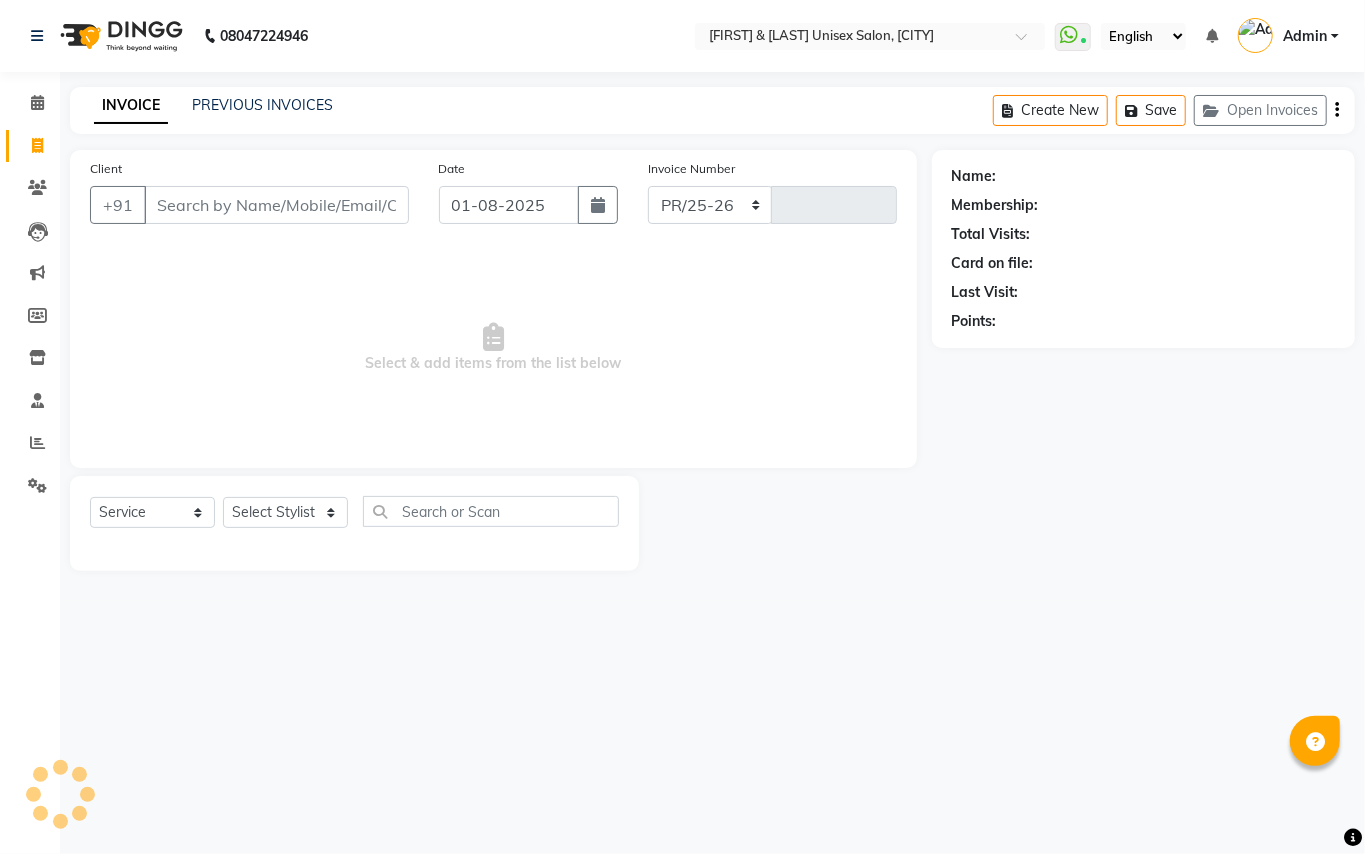select on "3760" 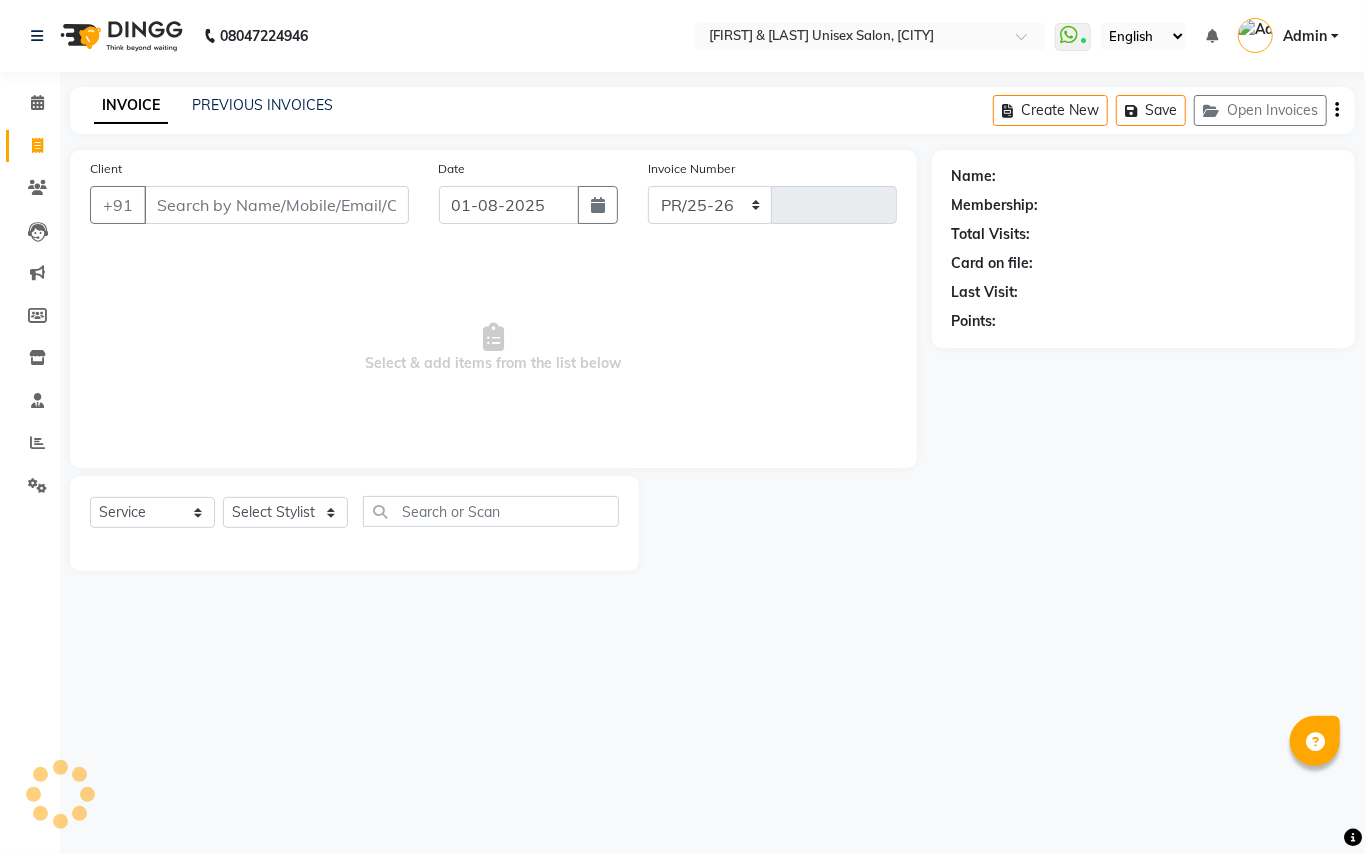 type on "2867" 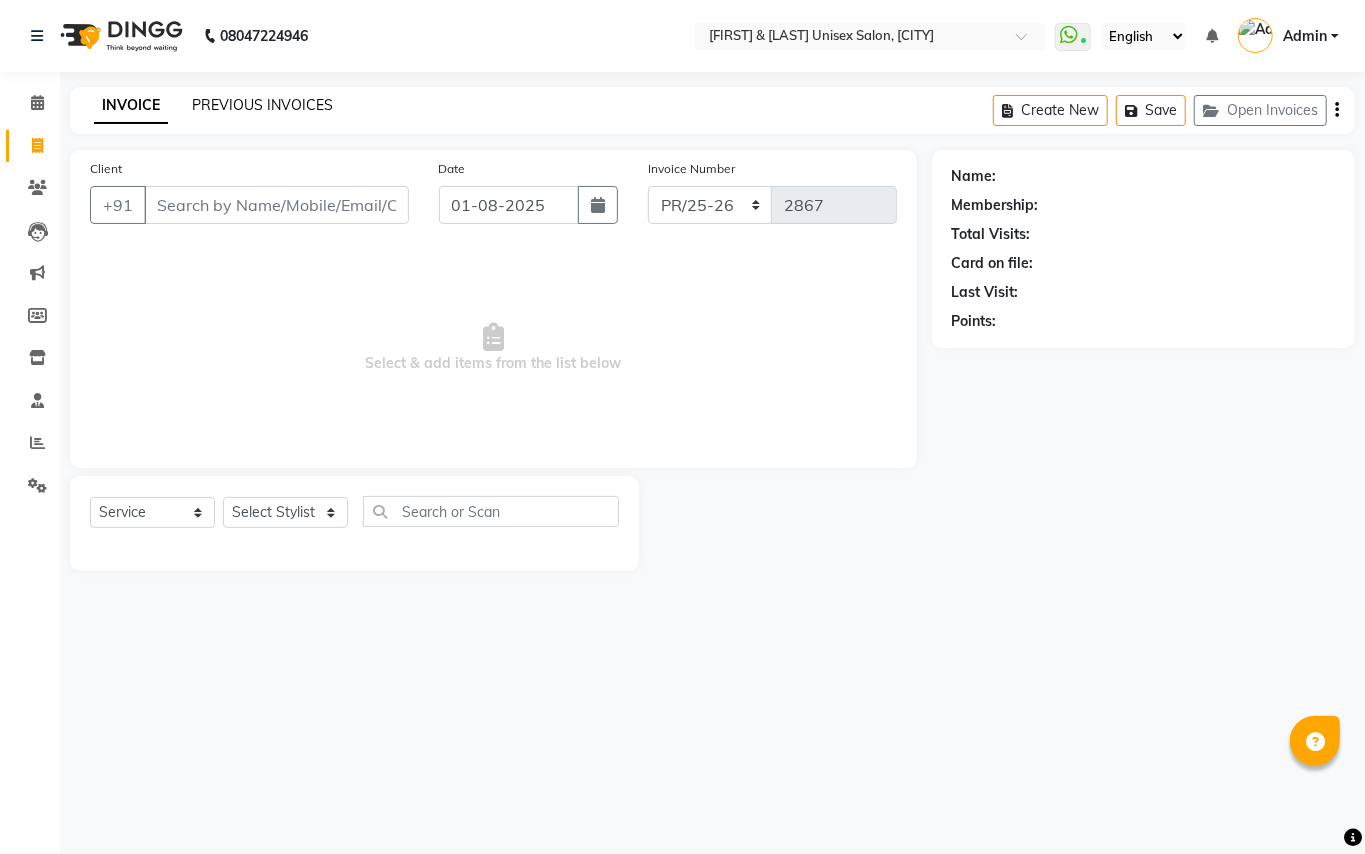 click on "PREVIOUS INVOICES" 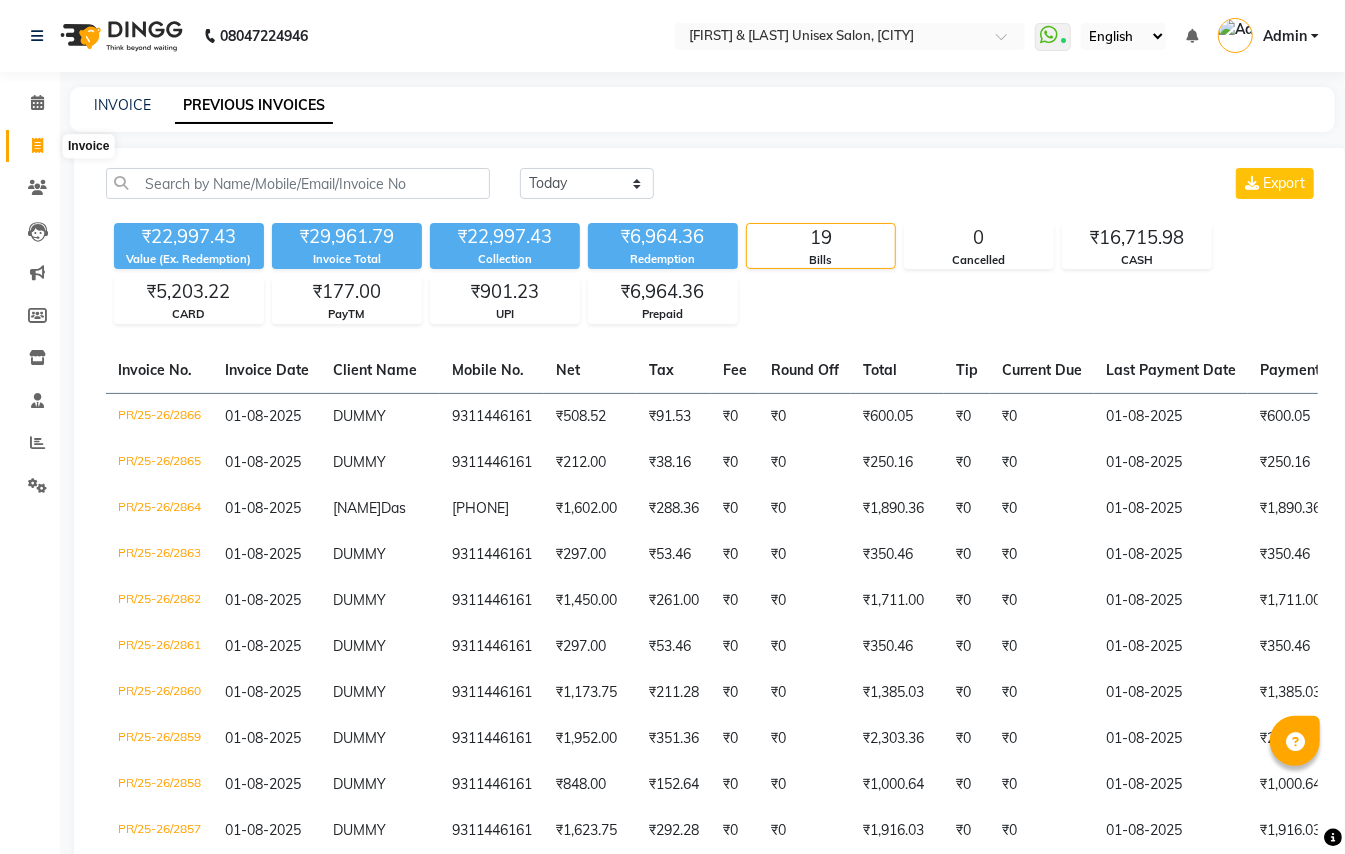 click 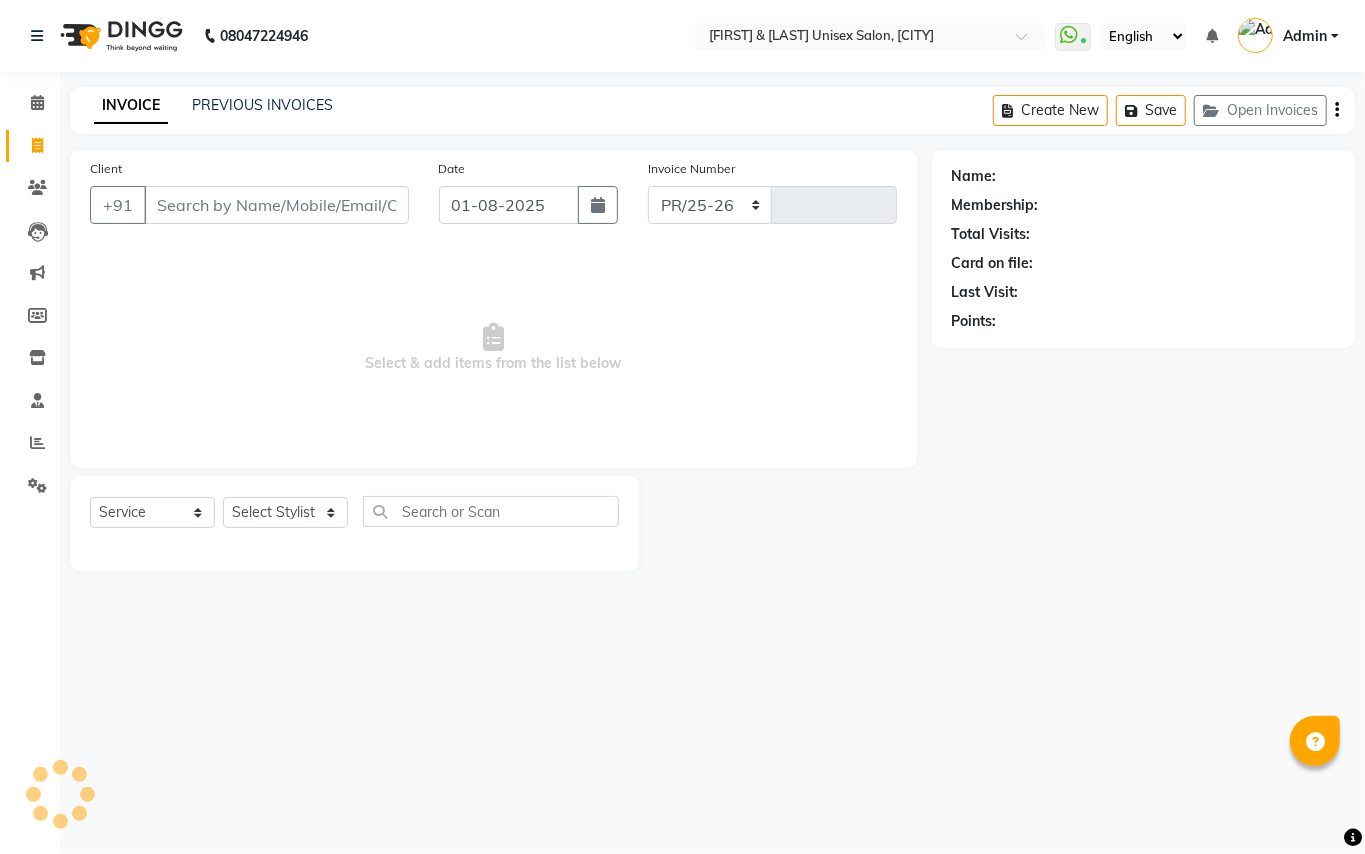 select on "3760" 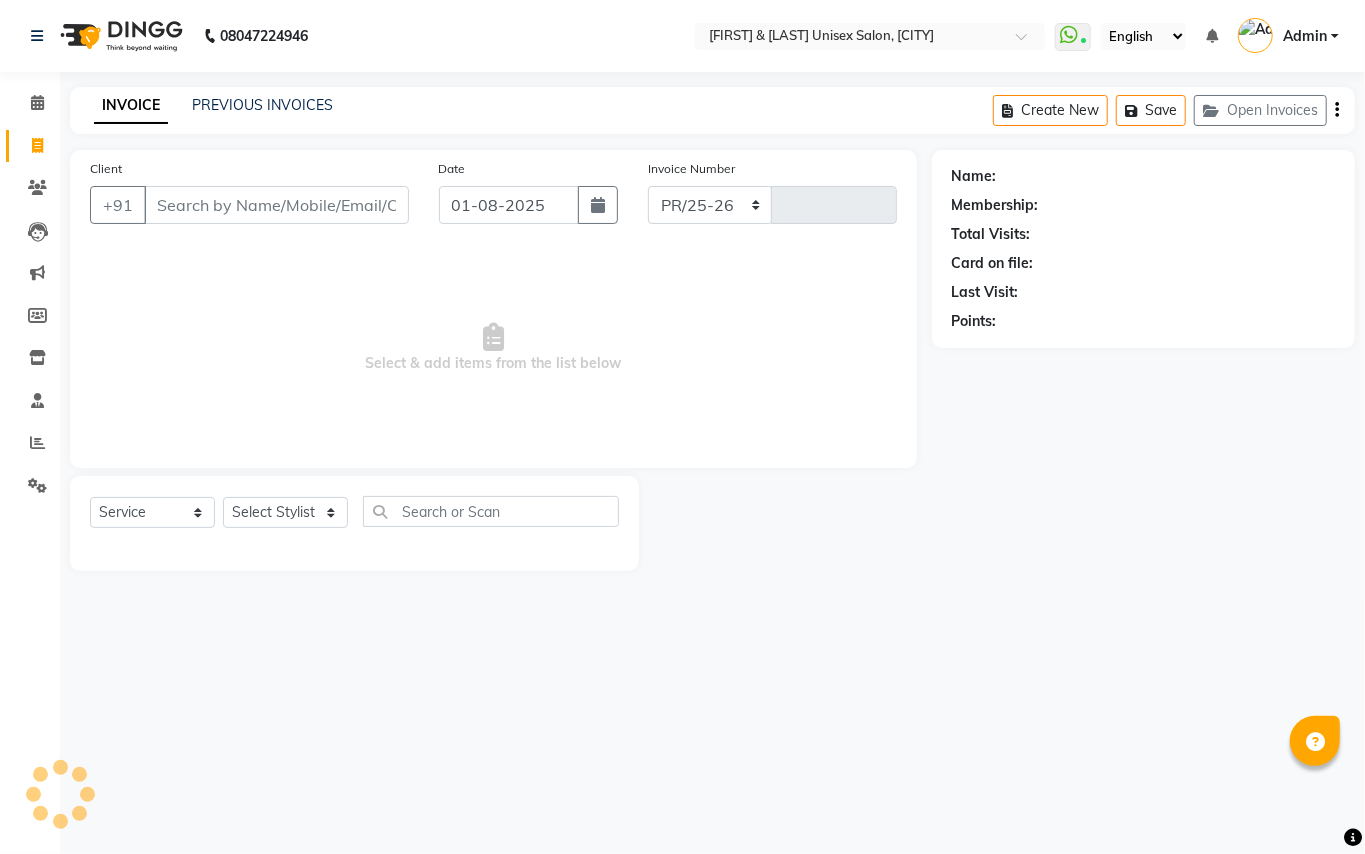 type on "2867" 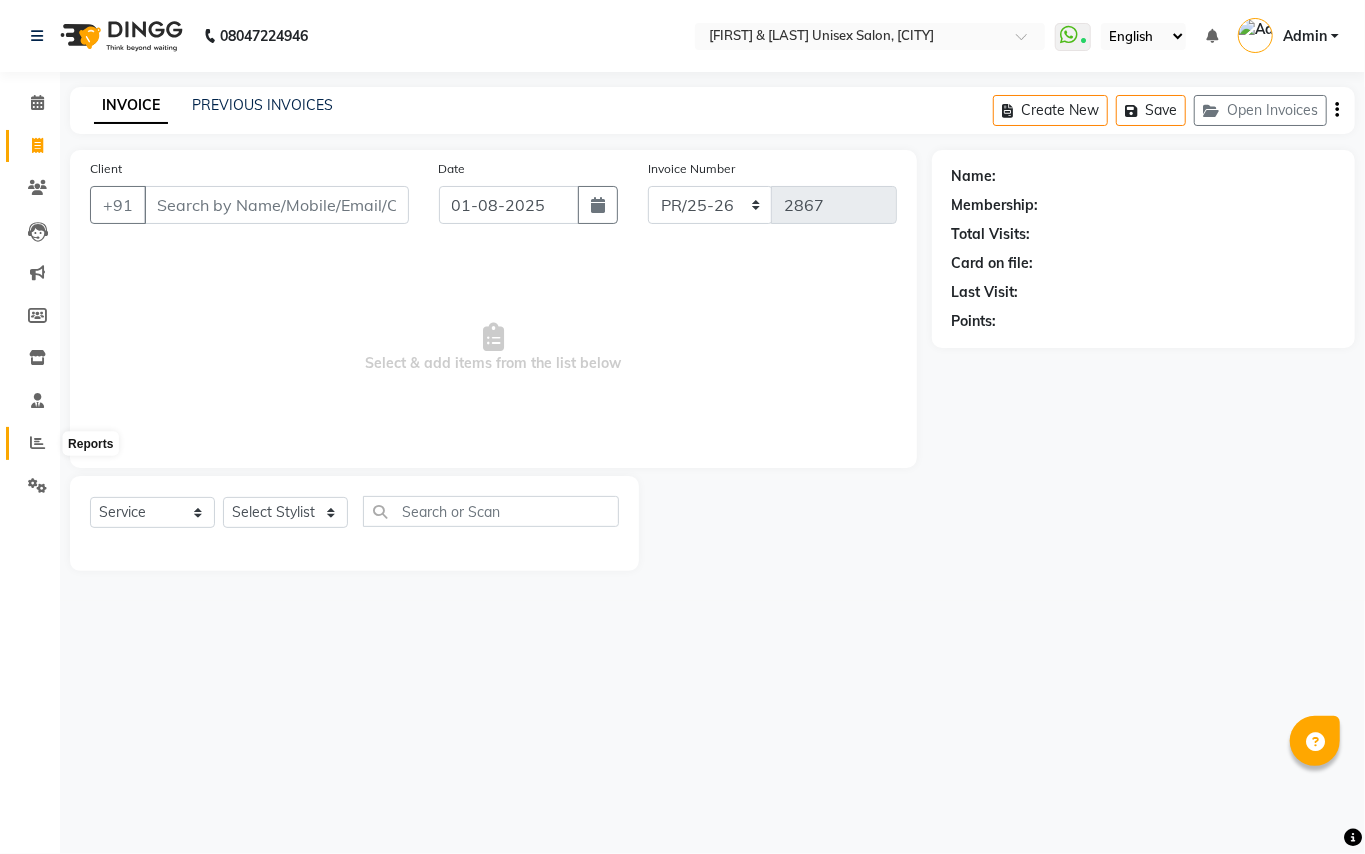 click 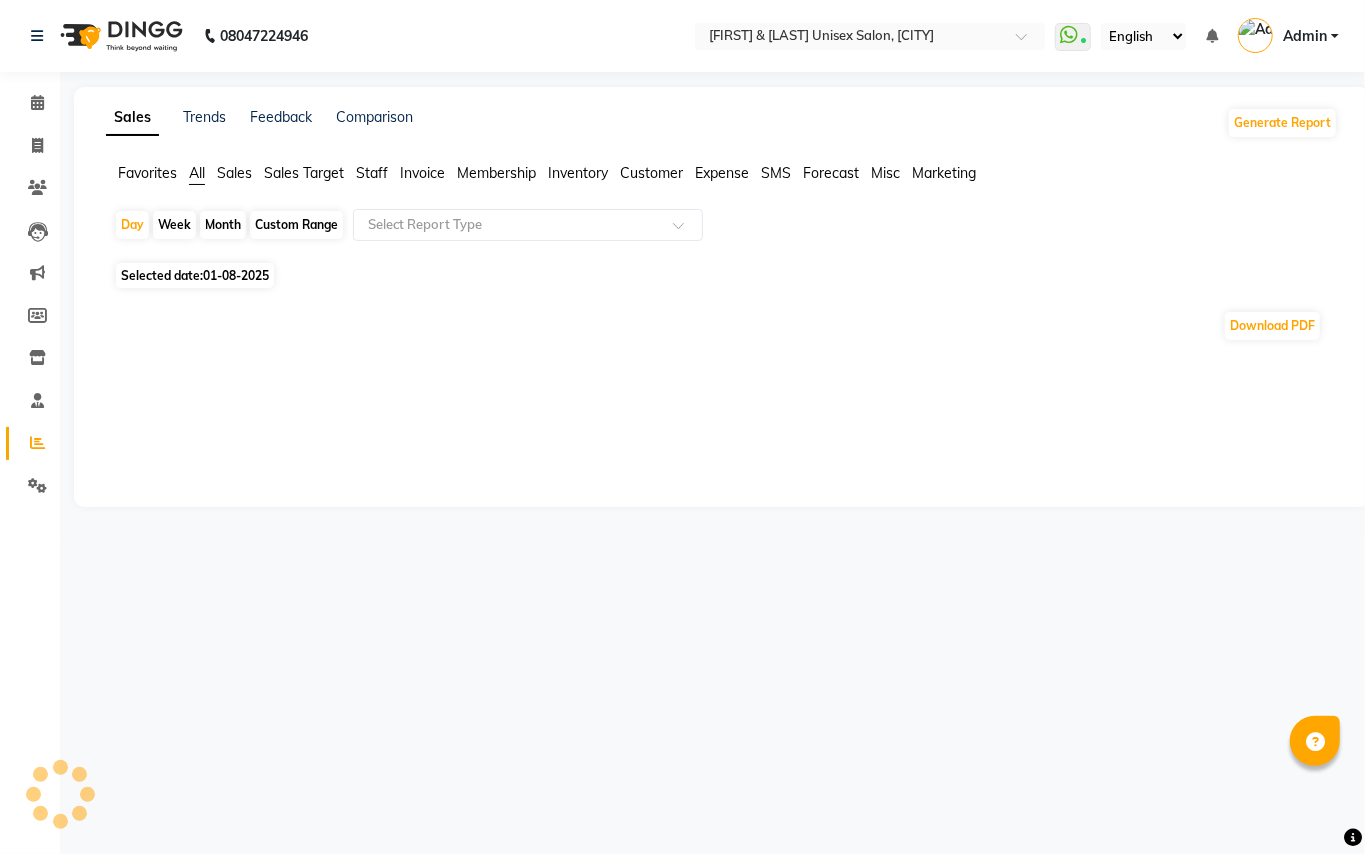 click on "Staff" 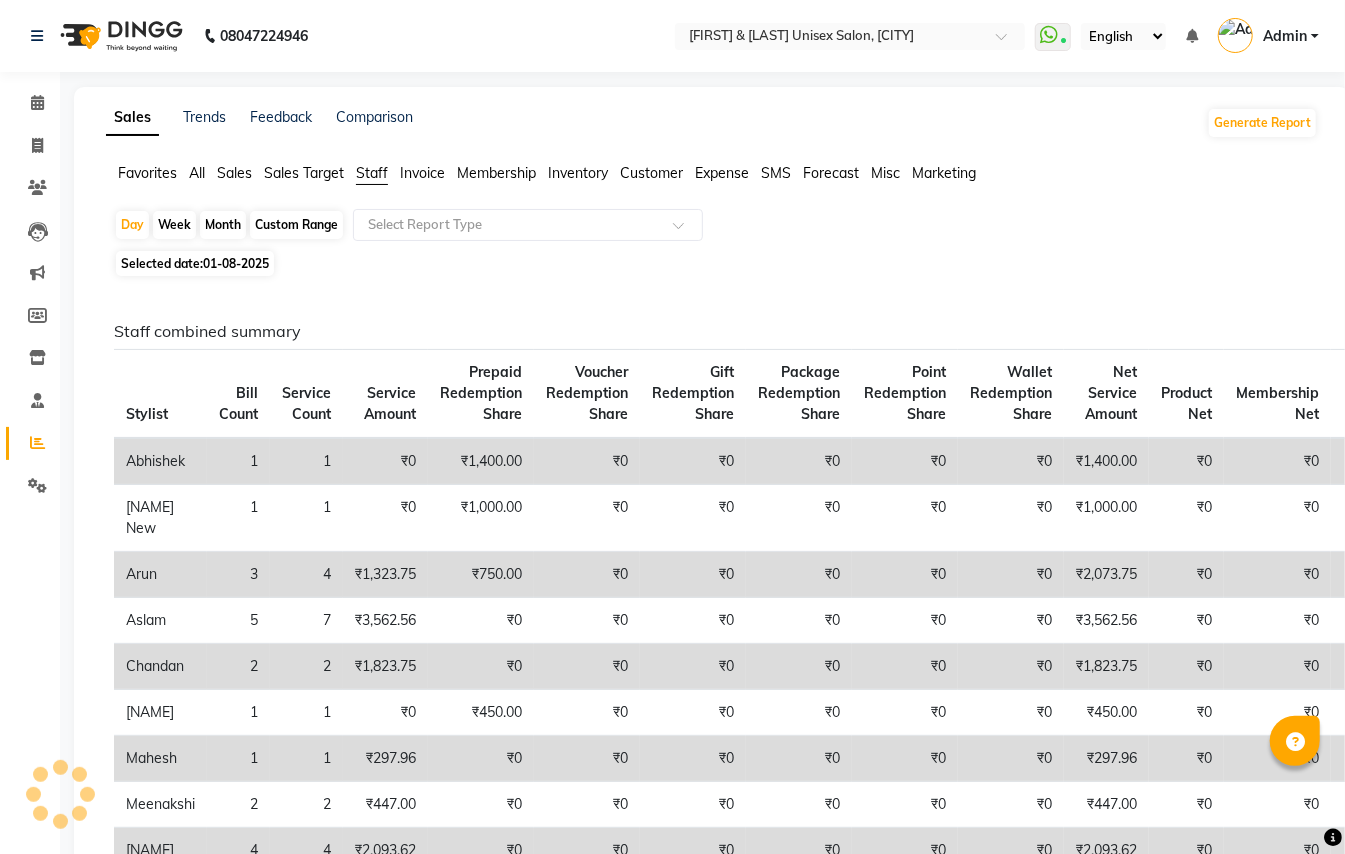 click on "Custom Range" 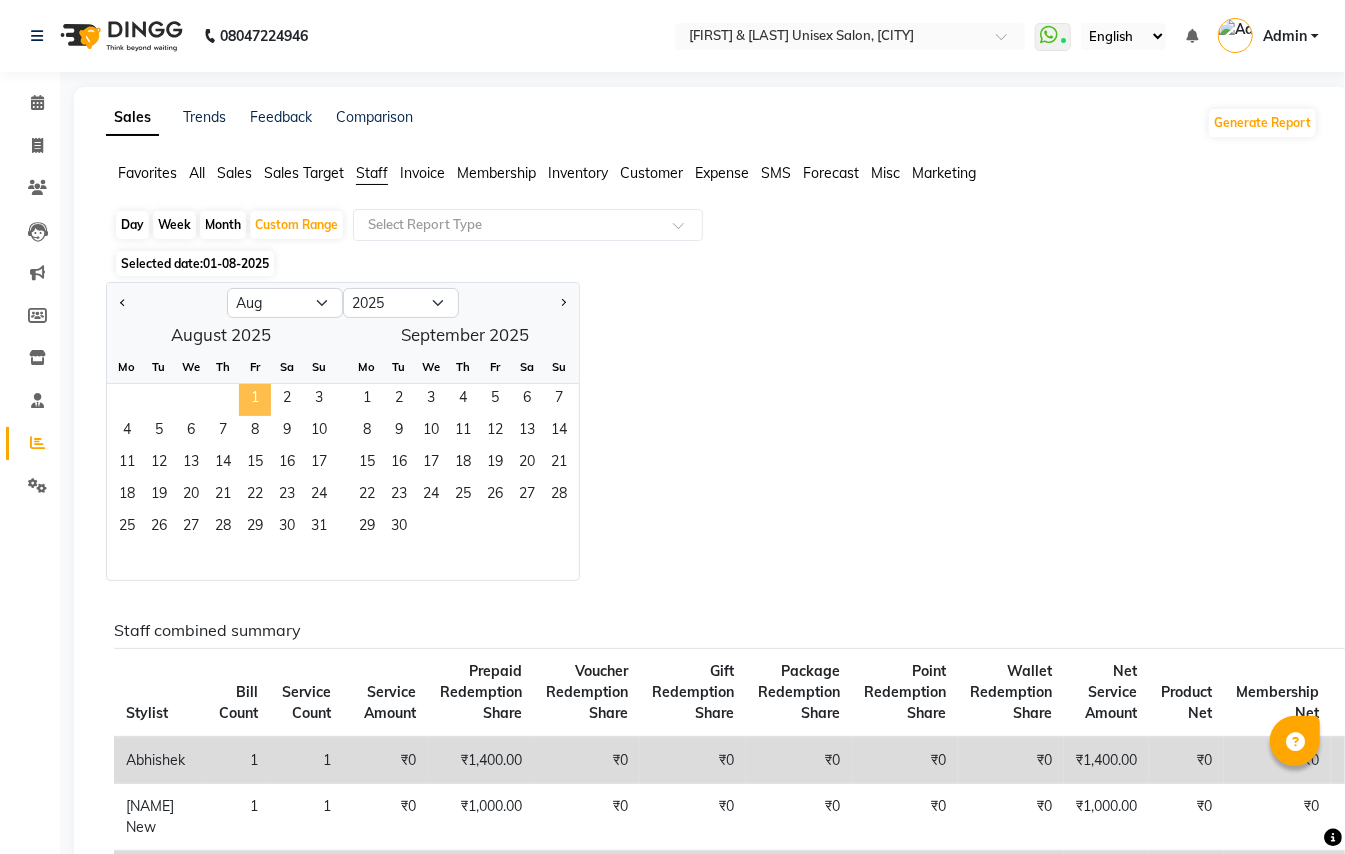 click on "1" 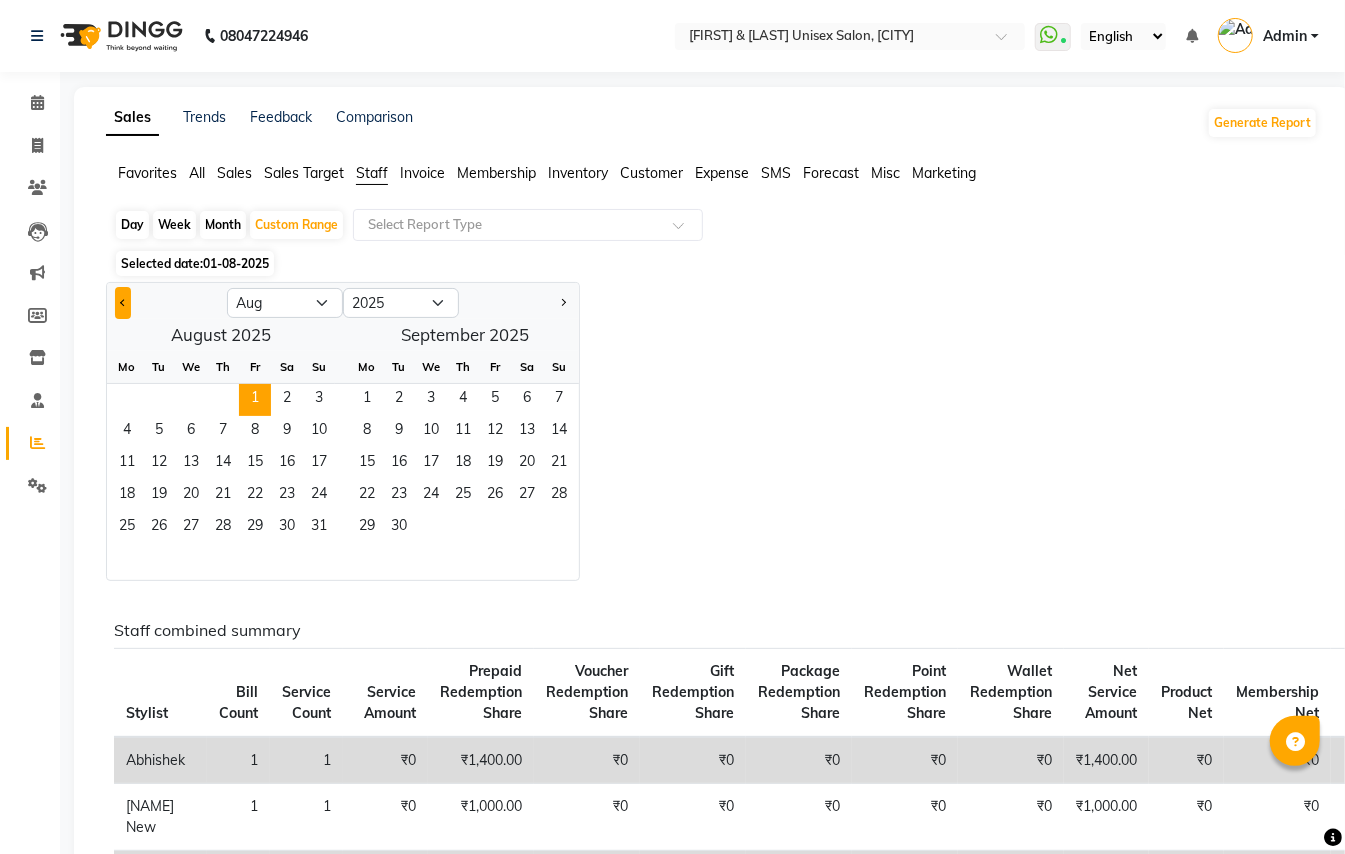 click 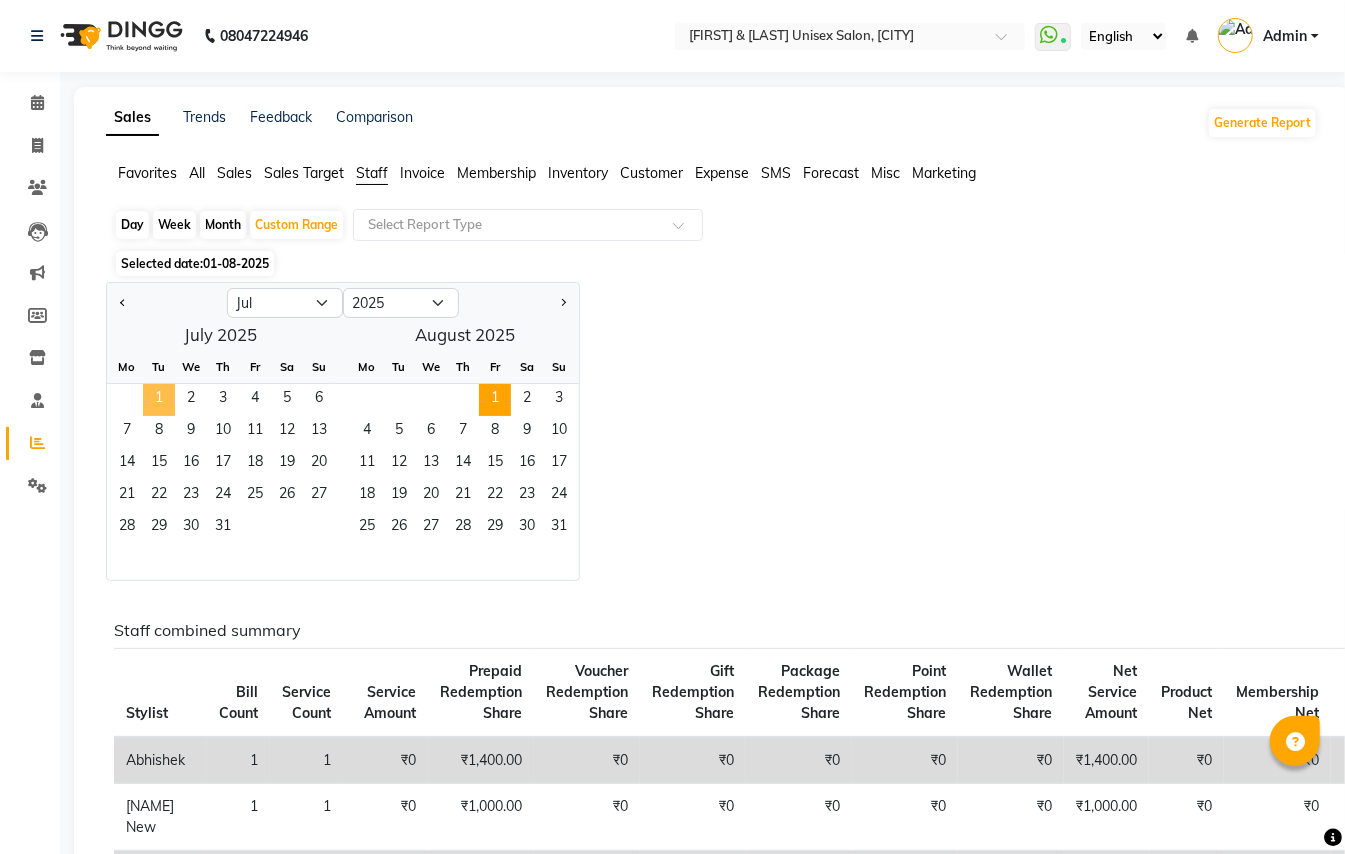 click on "1" 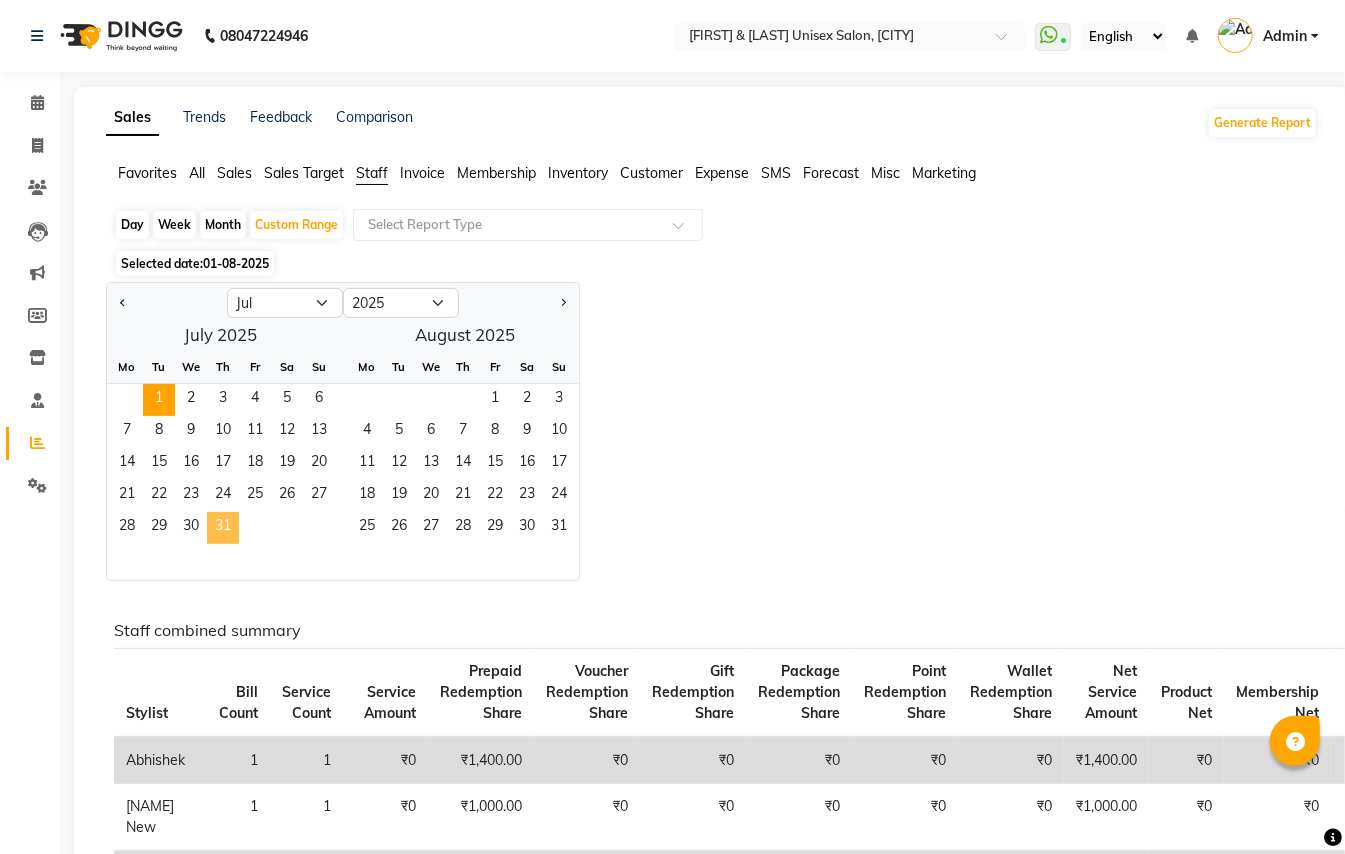 click on "31" 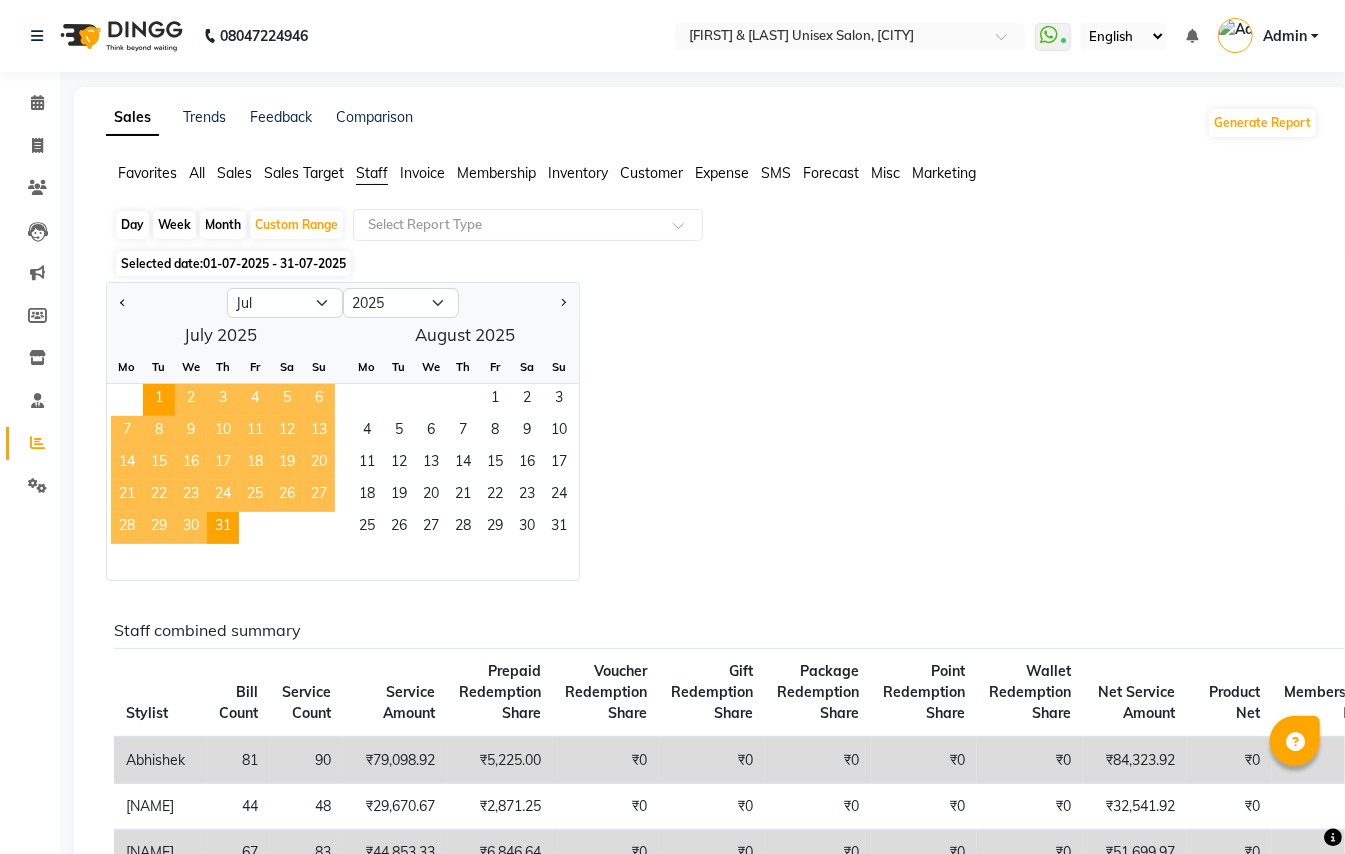 scroll, scrollTop: 266, scrollLeft: 0, axis: vertical 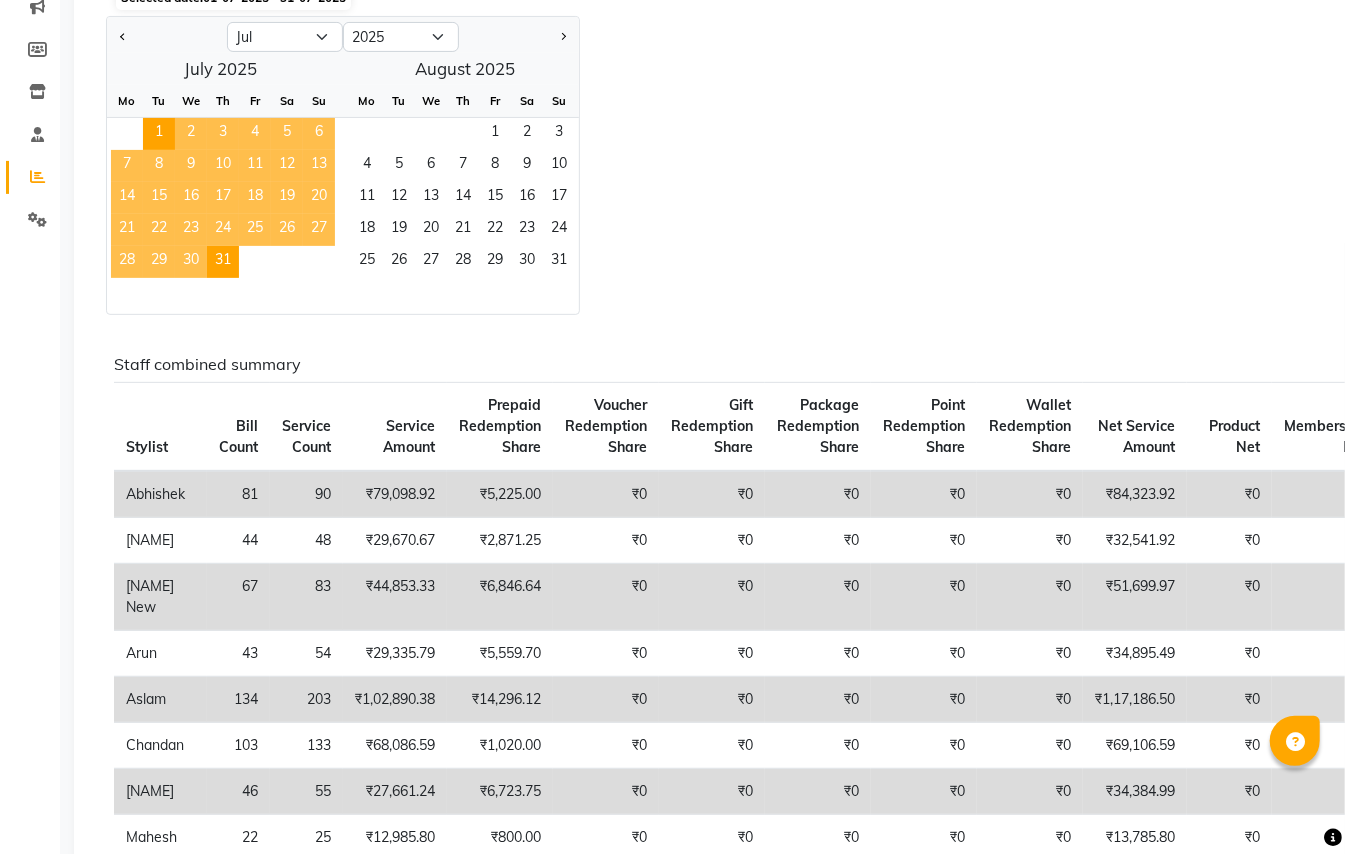click on "Jan Feb Mar Apr May Jun Jul Aug Sep Oct Nov Dec 2015 2016 2017 2018 2019 2020 2021 2022 2023 2024 2025 2026 2027 2028 2029 2030 2031 2032 2033 2034 2035 July 2025 Mo Tu We Th Fr Sa Su 1 2 3 4 5 6 7 8 9 10 11 12 13 14 15 16 17 18 19 20 21 22 23 24 25 26 27 28 29 30 31 August 2025 Mo Tu We Th Fr Sa Su 1 2 3 4 5 6 7 8 9 10 11 12 13 14 15 16 17 18 19 20 21 22 23 24 25 26 27 28 29 30 31" 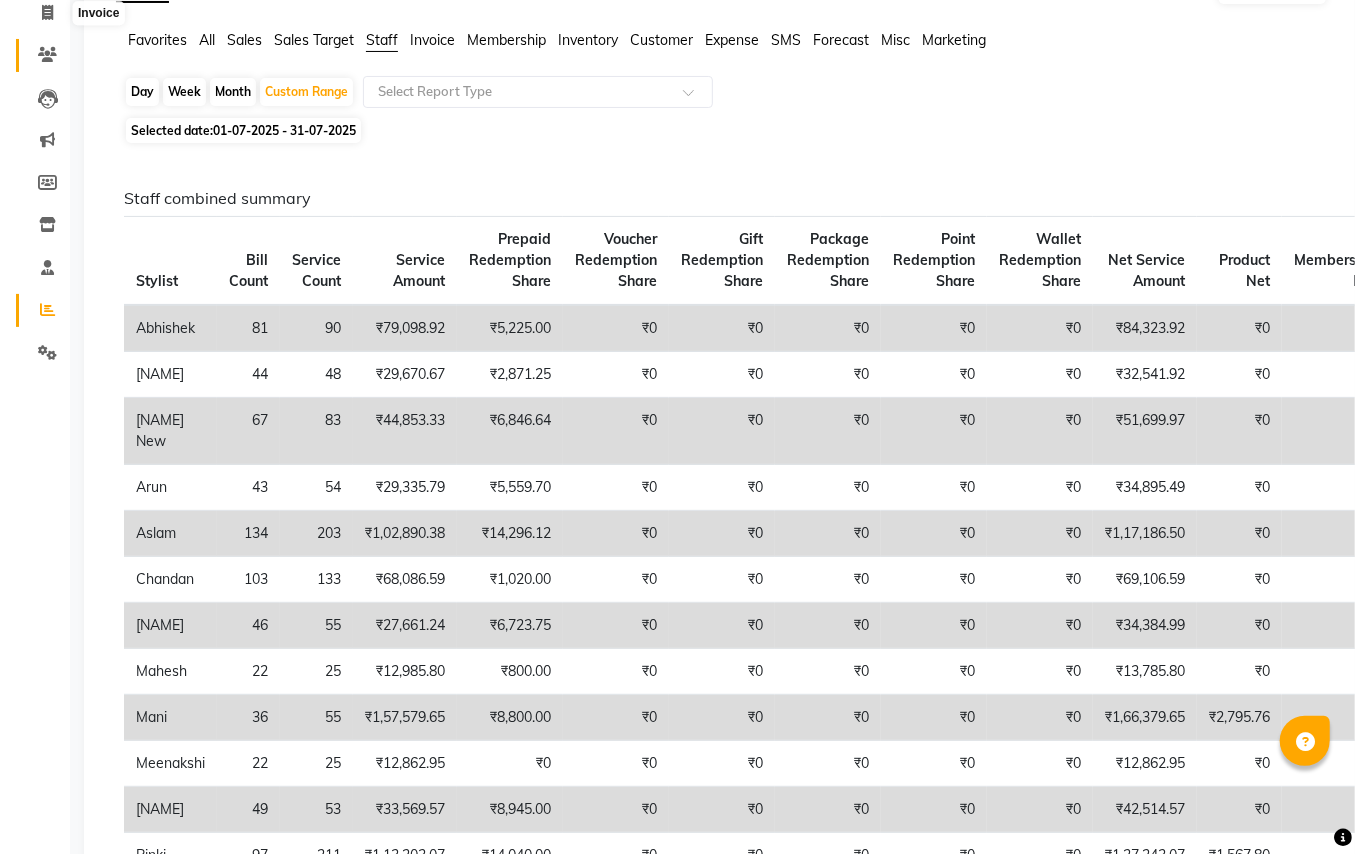 scroll, scrollTop: 0, scrollLeft: 0, axis: both 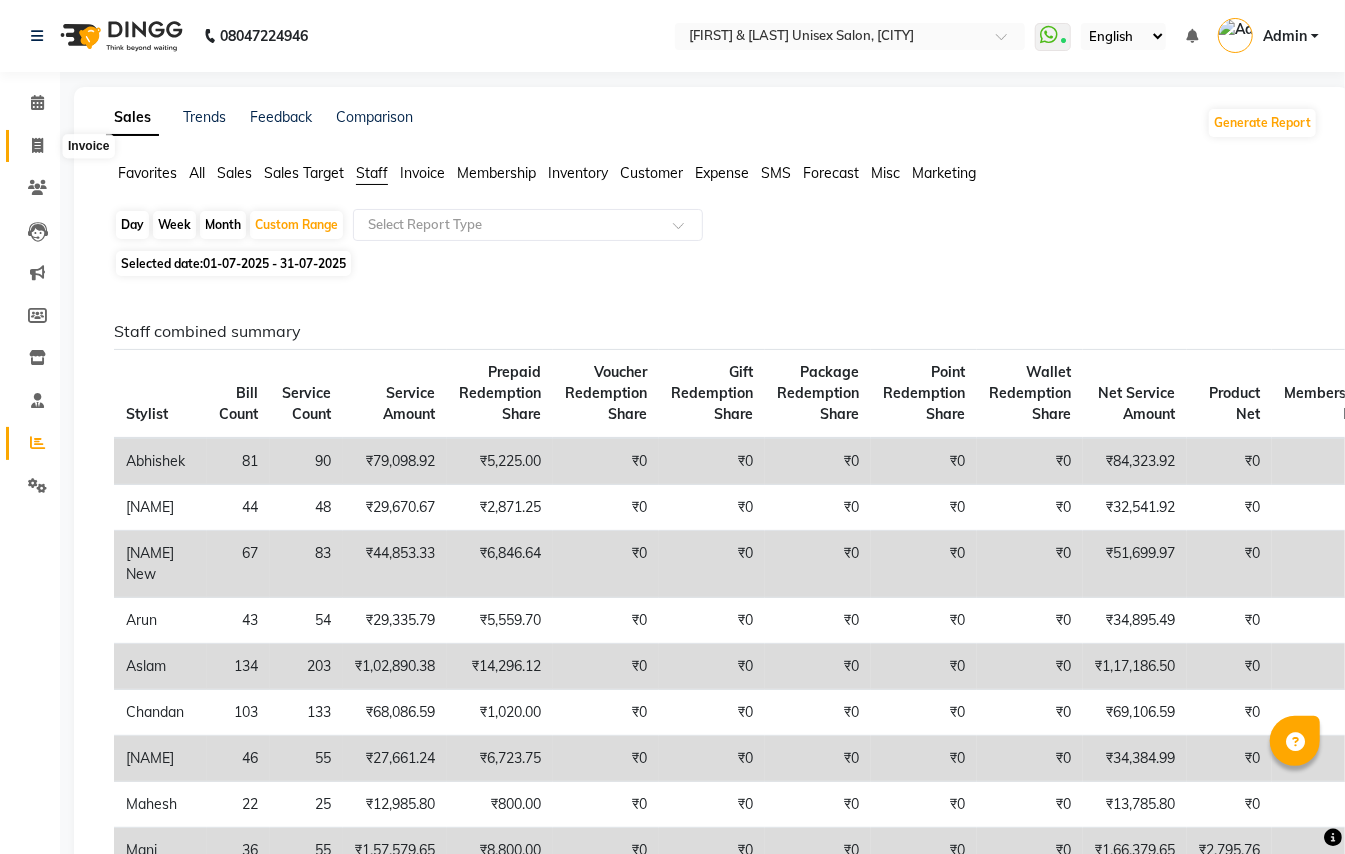 click 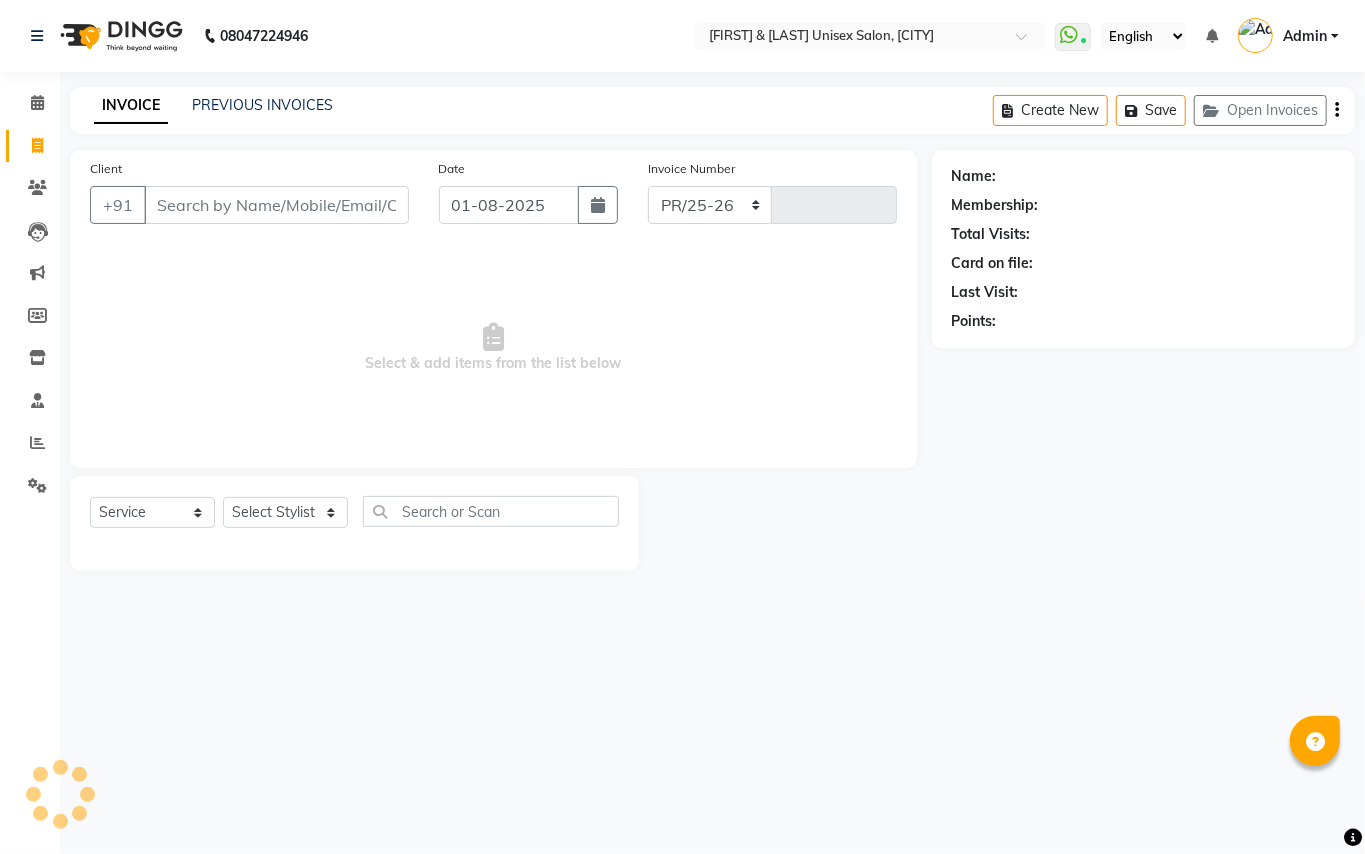 select on "3760" 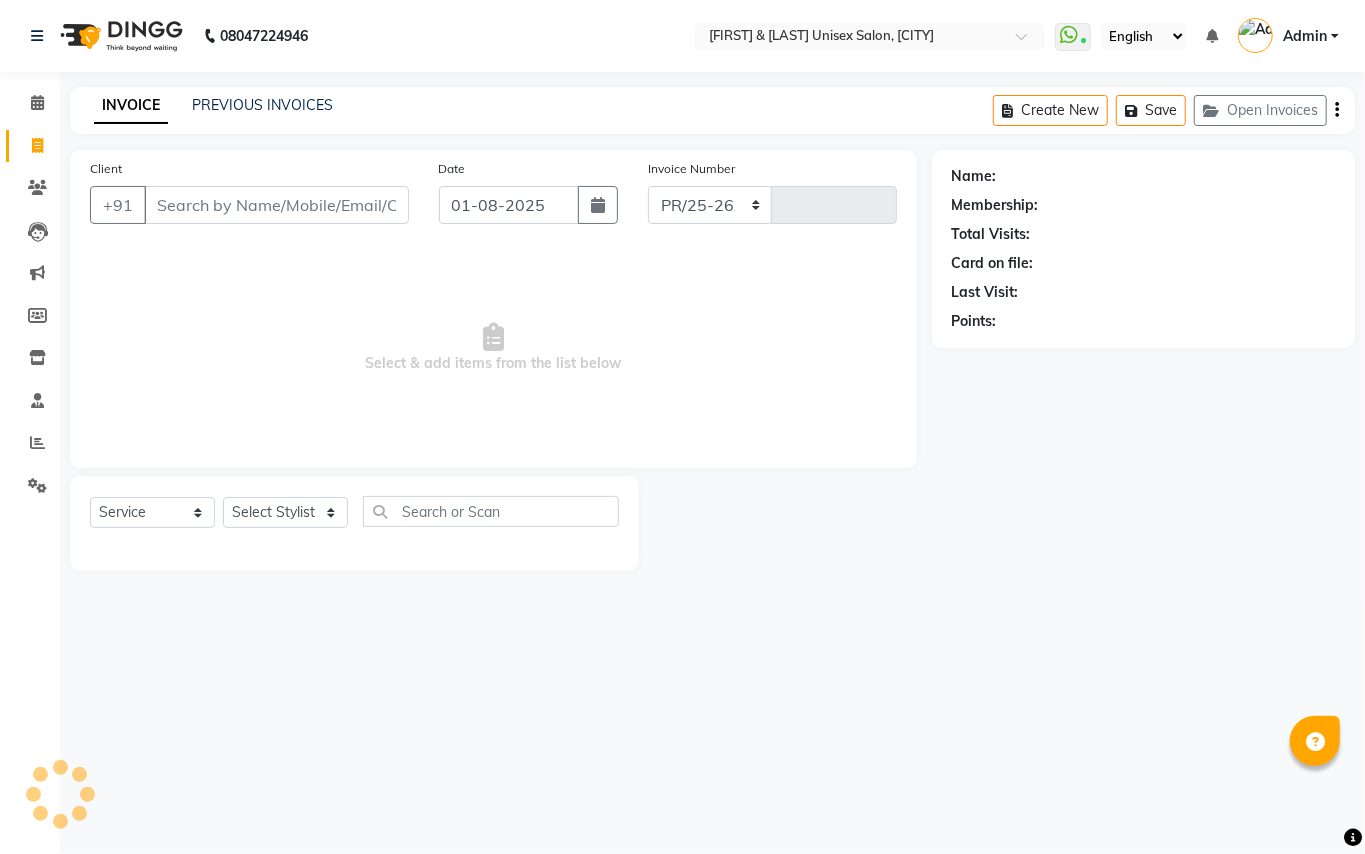 type on "2867" 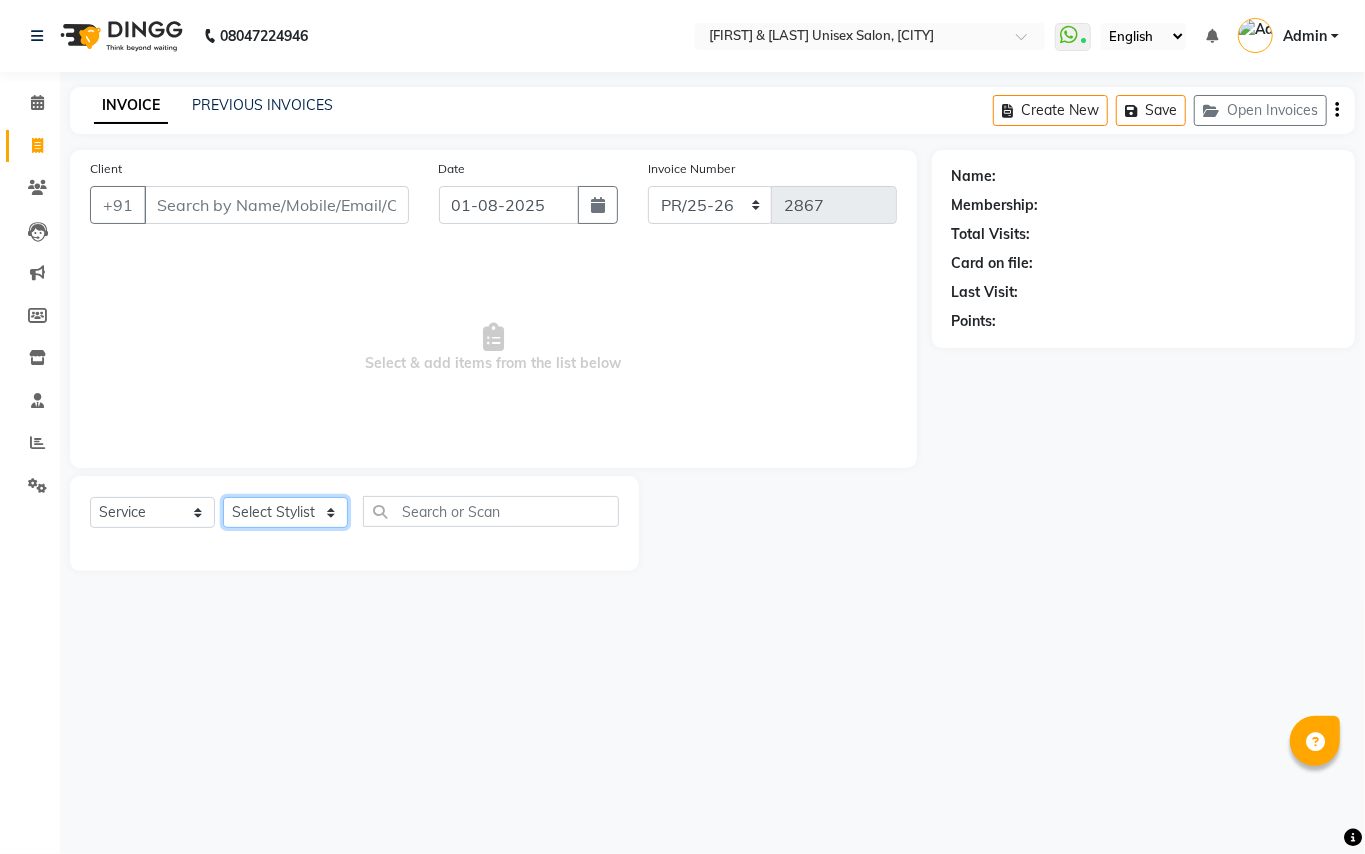 click on "Select Stylist [NAME] [NAME] [NAME] [NAME] [NAME] [NAME] [NAME] [NAME] [NAME] [NAME] [NAME] [NAME] [NAME] [NAME] [NAME] [NAME] [NAME] [NAME]" 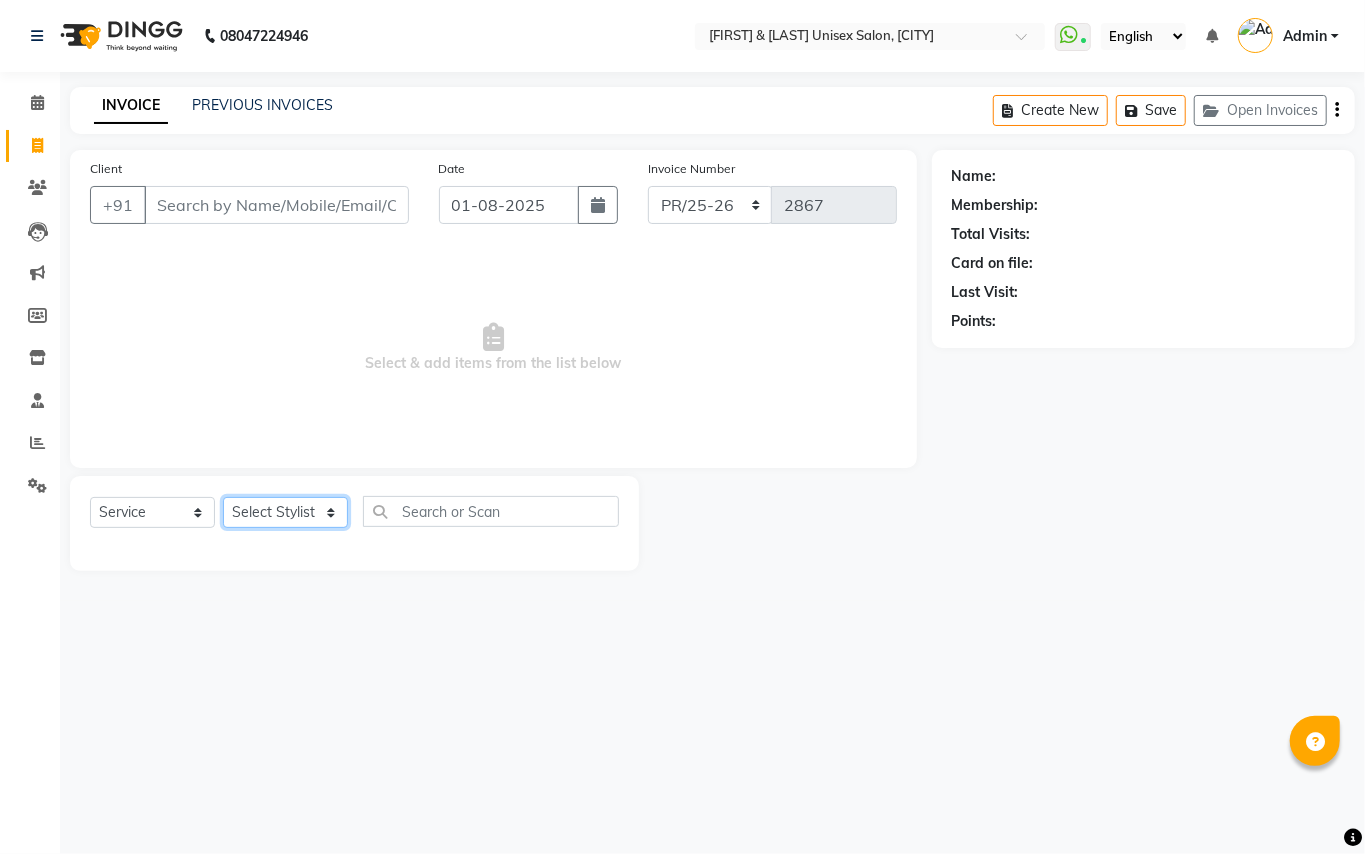 select on "17655" 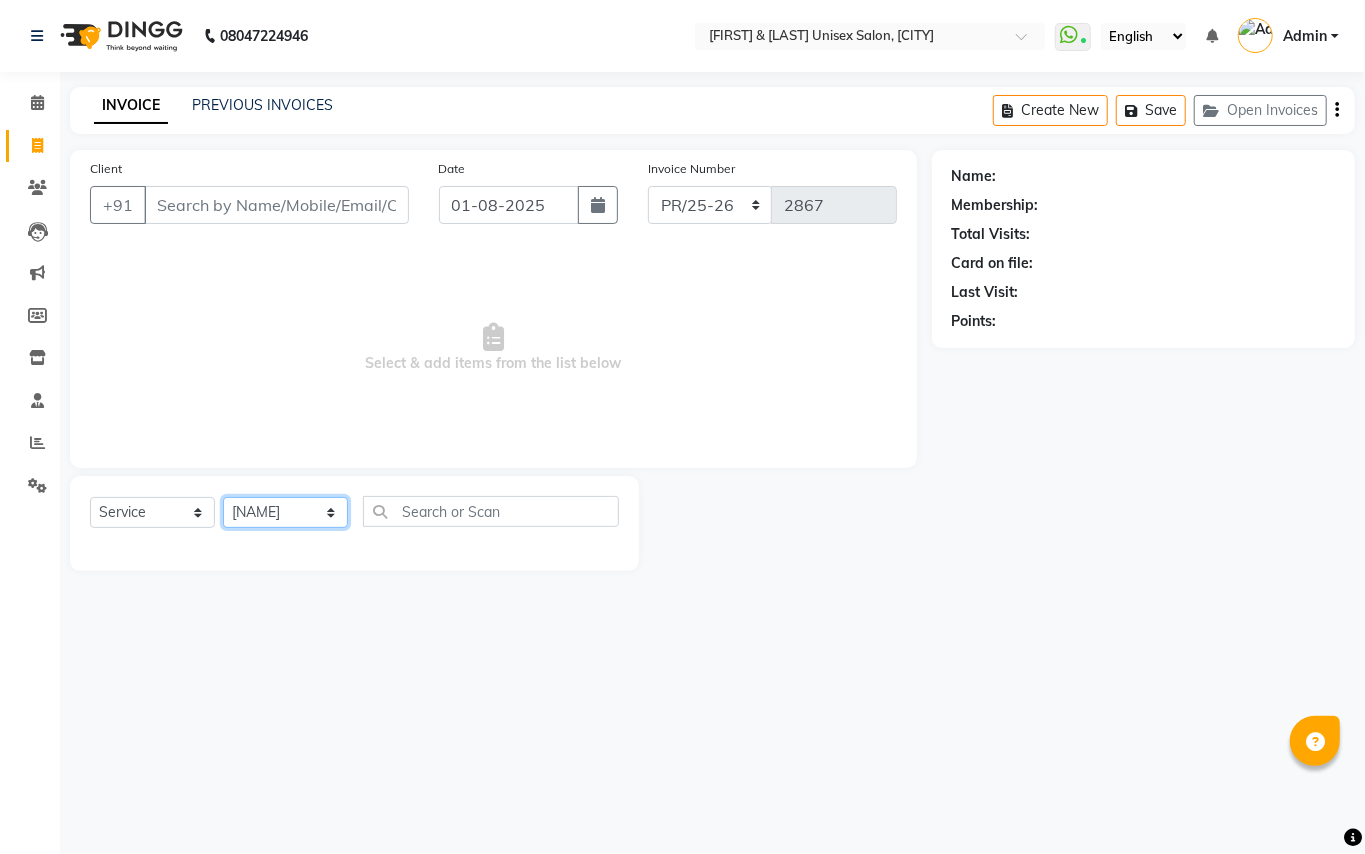 click on "Select Stylist [NAME] [NAME] [NAME] [NAME] [NAME] [NAME] [NAME] [NAME] [NAME] [NAME] [NAME] [NAME] [NAME] [NAME] [NAME] [NAME] [NAME] [NAME]" 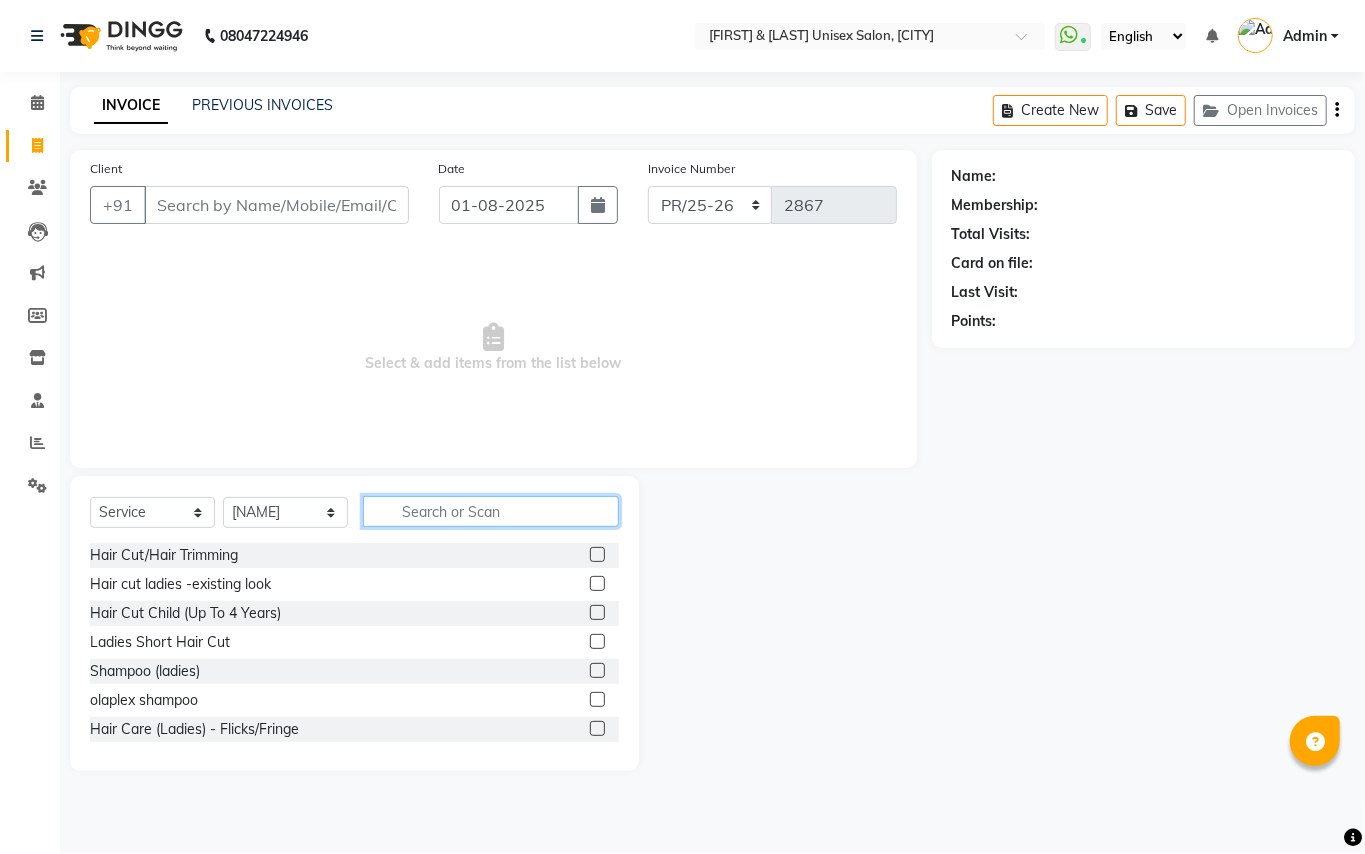 click 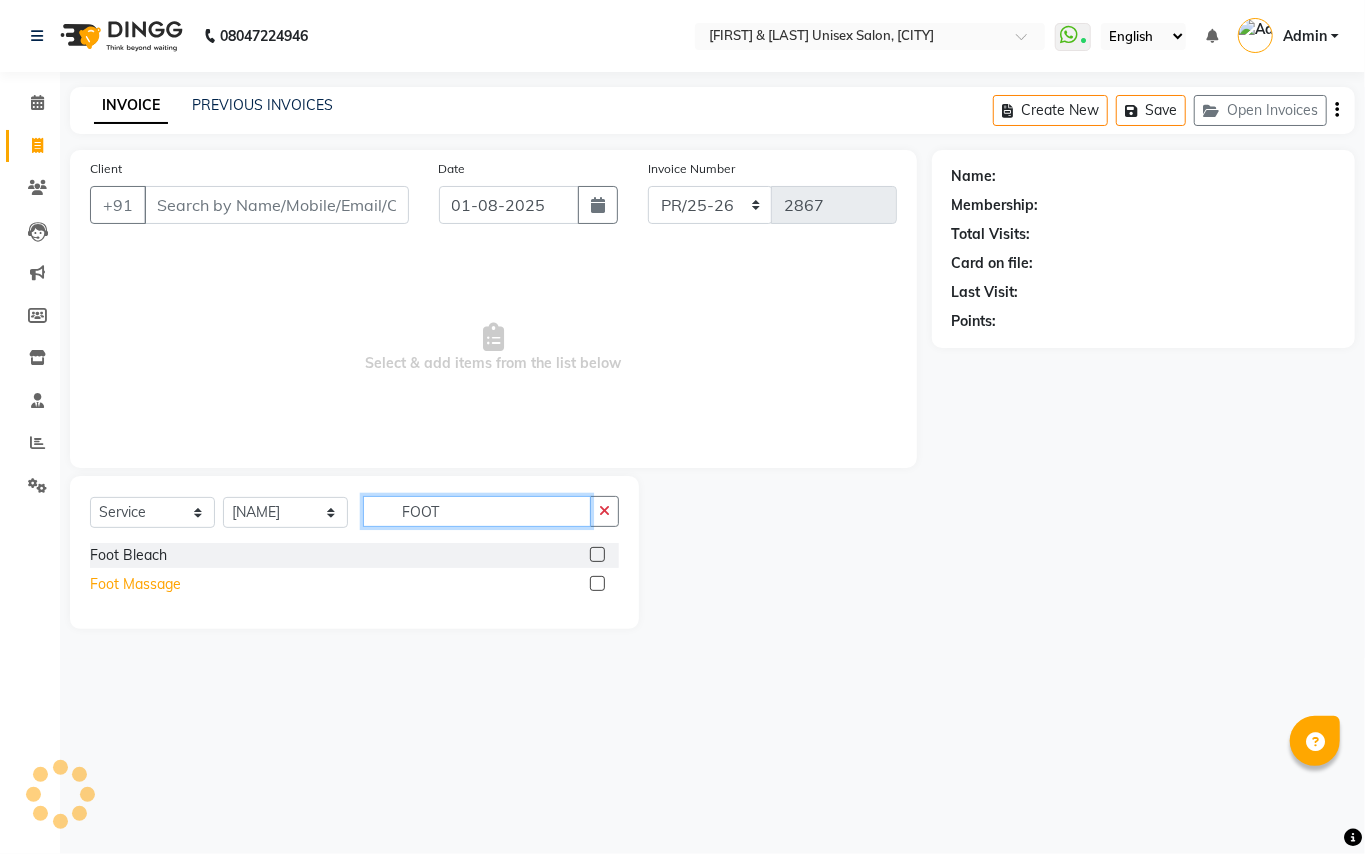 type on "FOOT" 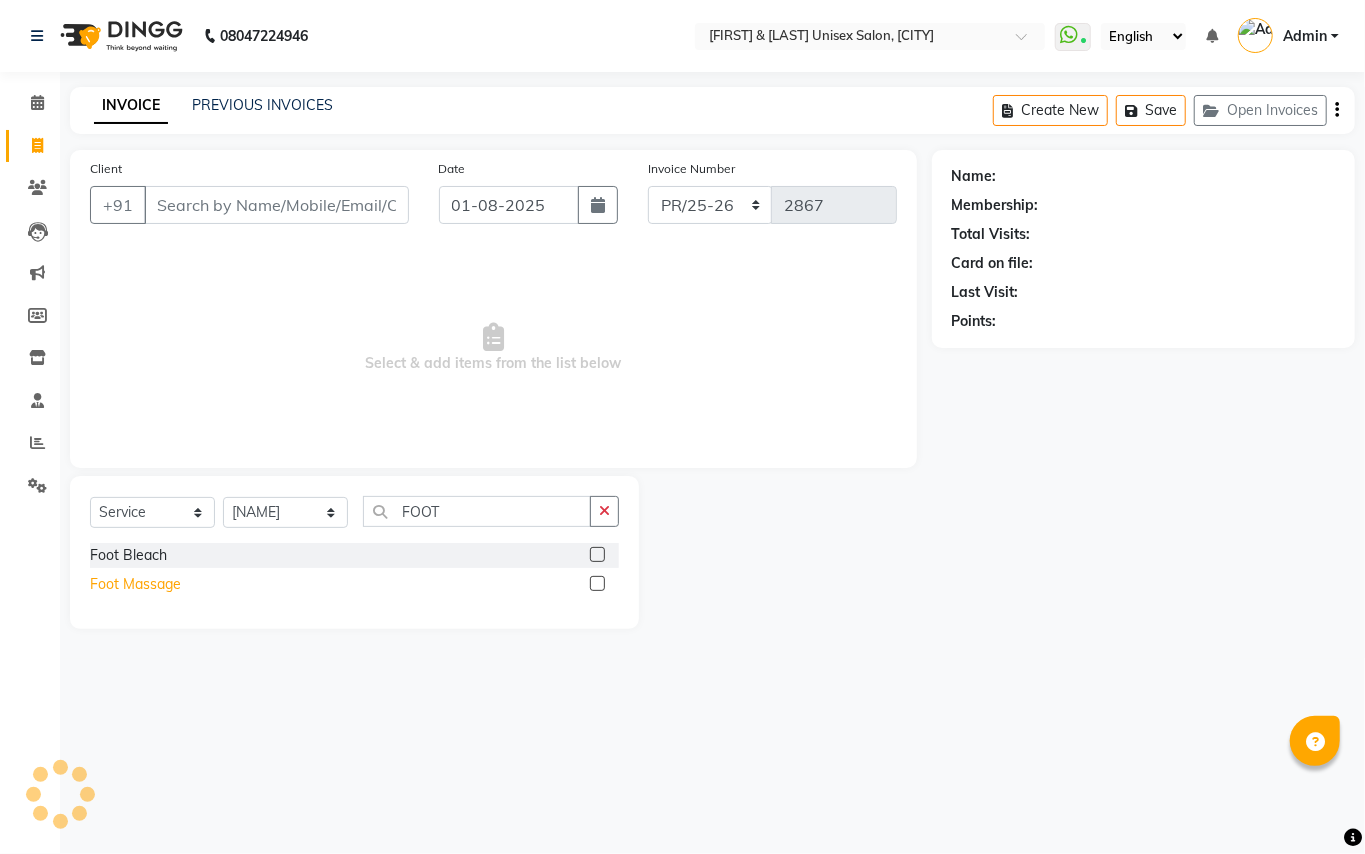 click on "Foot Massage" 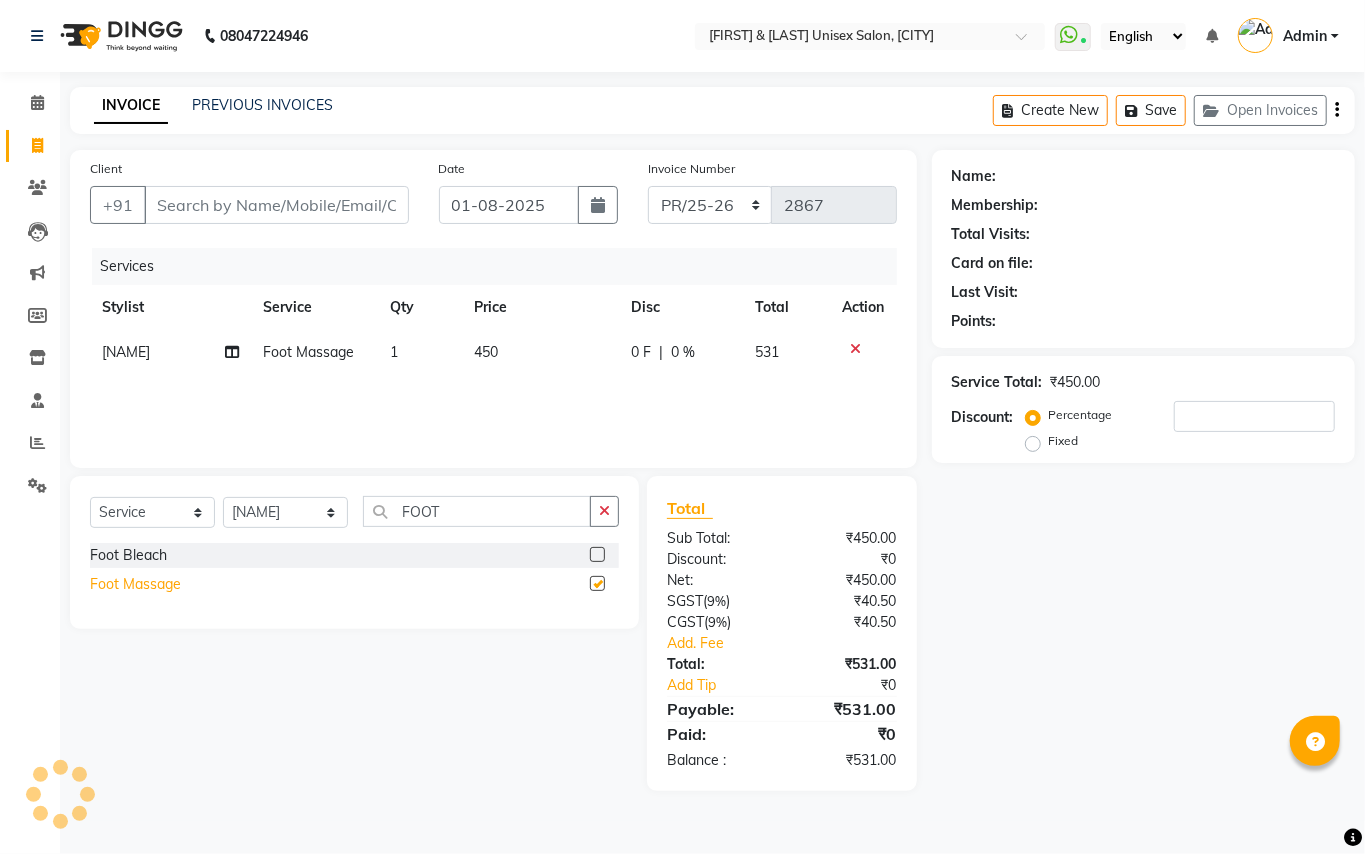 checkbox on "false" 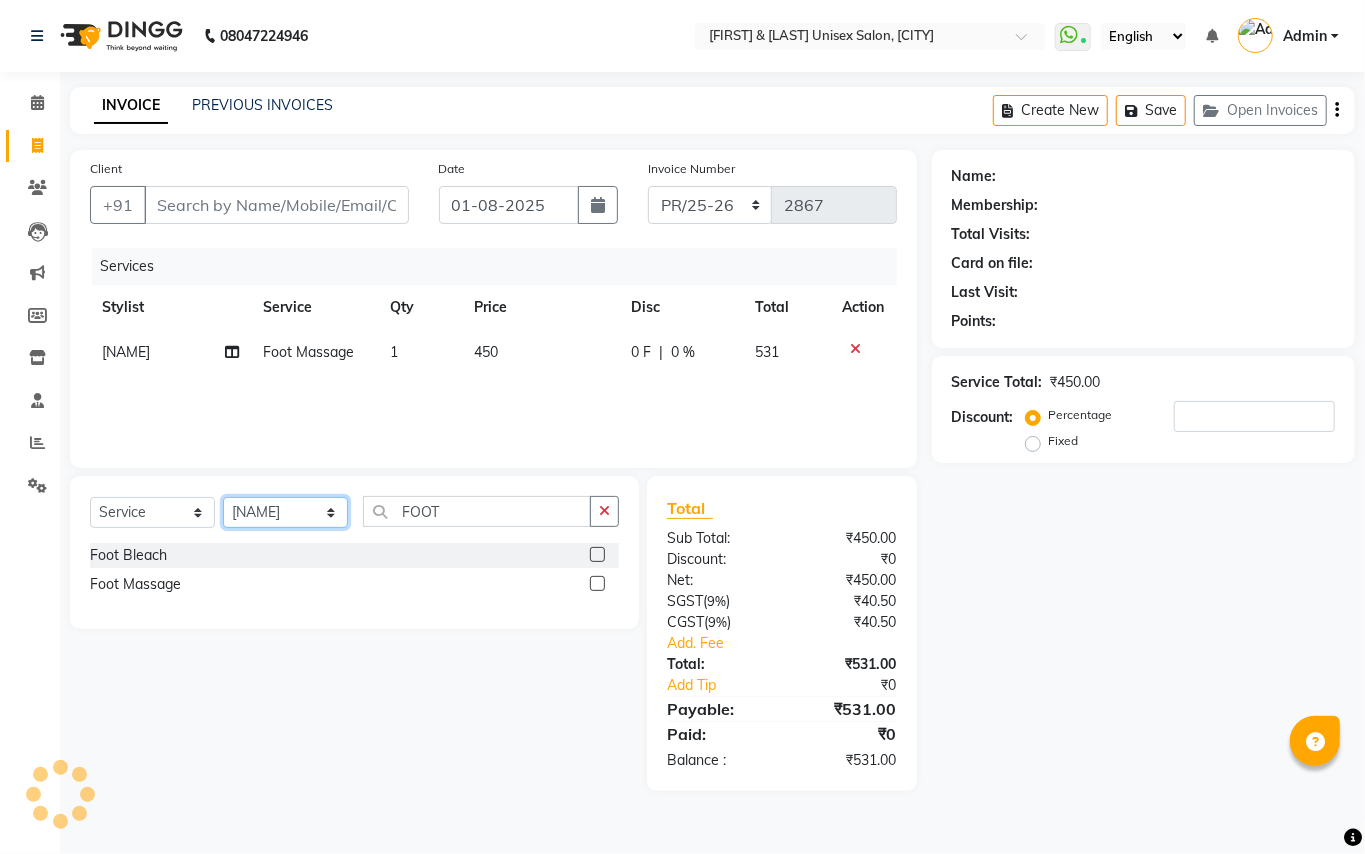 click on "Select Stylist [NAME] [NAME] [NAME] [NAME] [NAME] [NAME] [NAME] [NAME] [NAME] [NAME] [NAME] [NAME] [NAME] [NAME] [NAME] [NAME] [NAME] [NAME]" 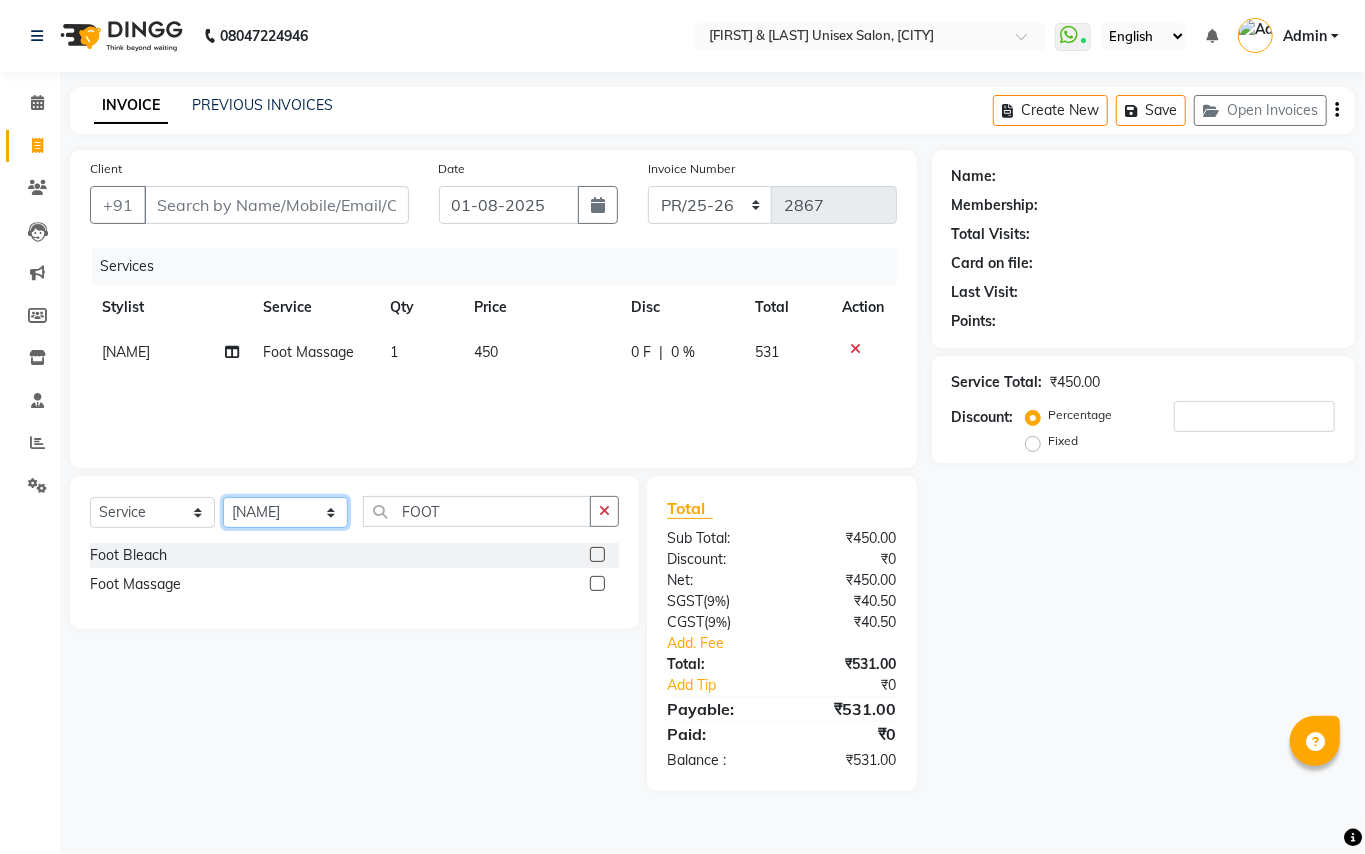 select on "37313" 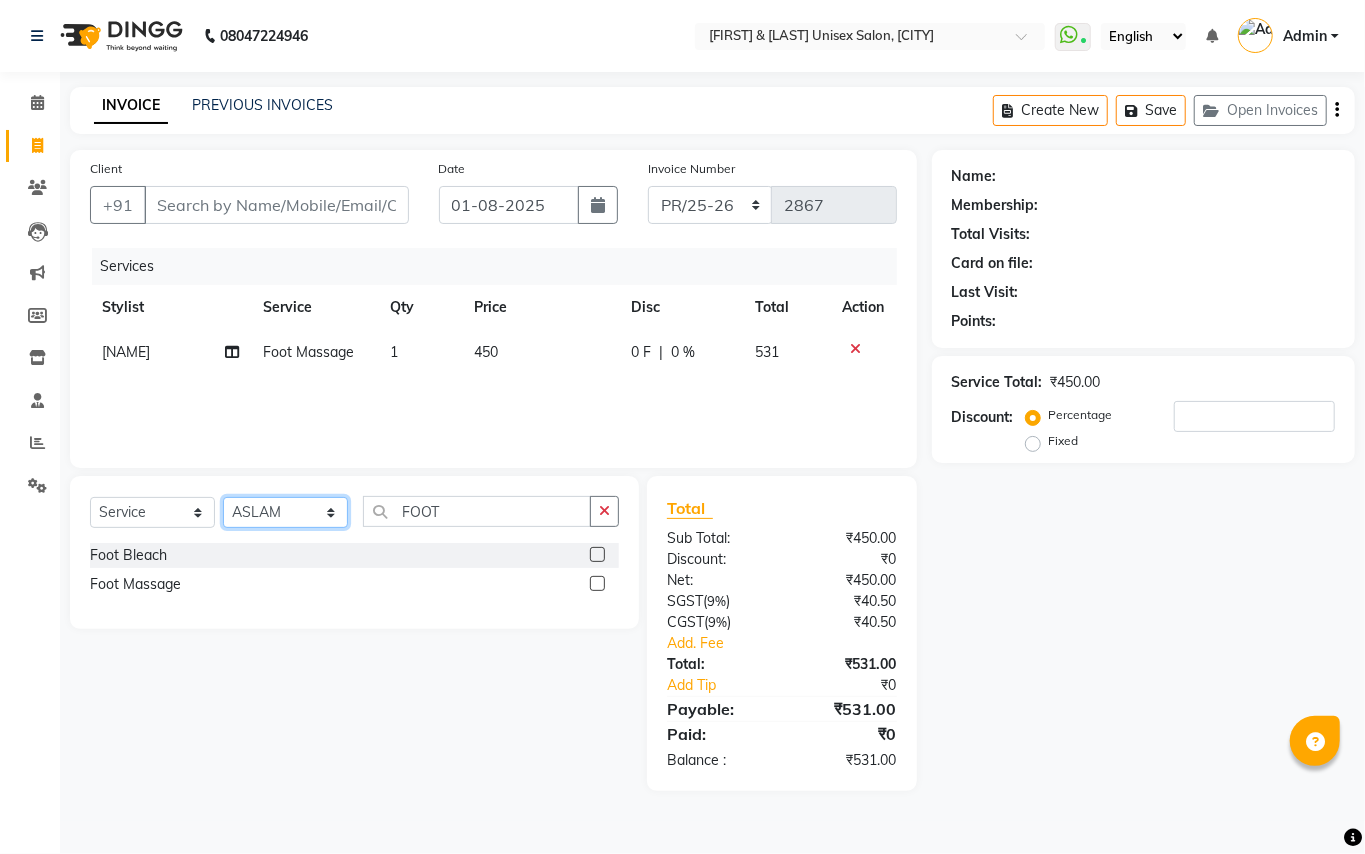 click on "Select Stylist [NAME] [NAME] [NAME] [NAME] [NAME] [NAME] [NAME] [NAME] [NAME] [NAME] [NAME] [NAME] [NAME] [NAME] [NAME] [NAME] [NAME] [NAME]" 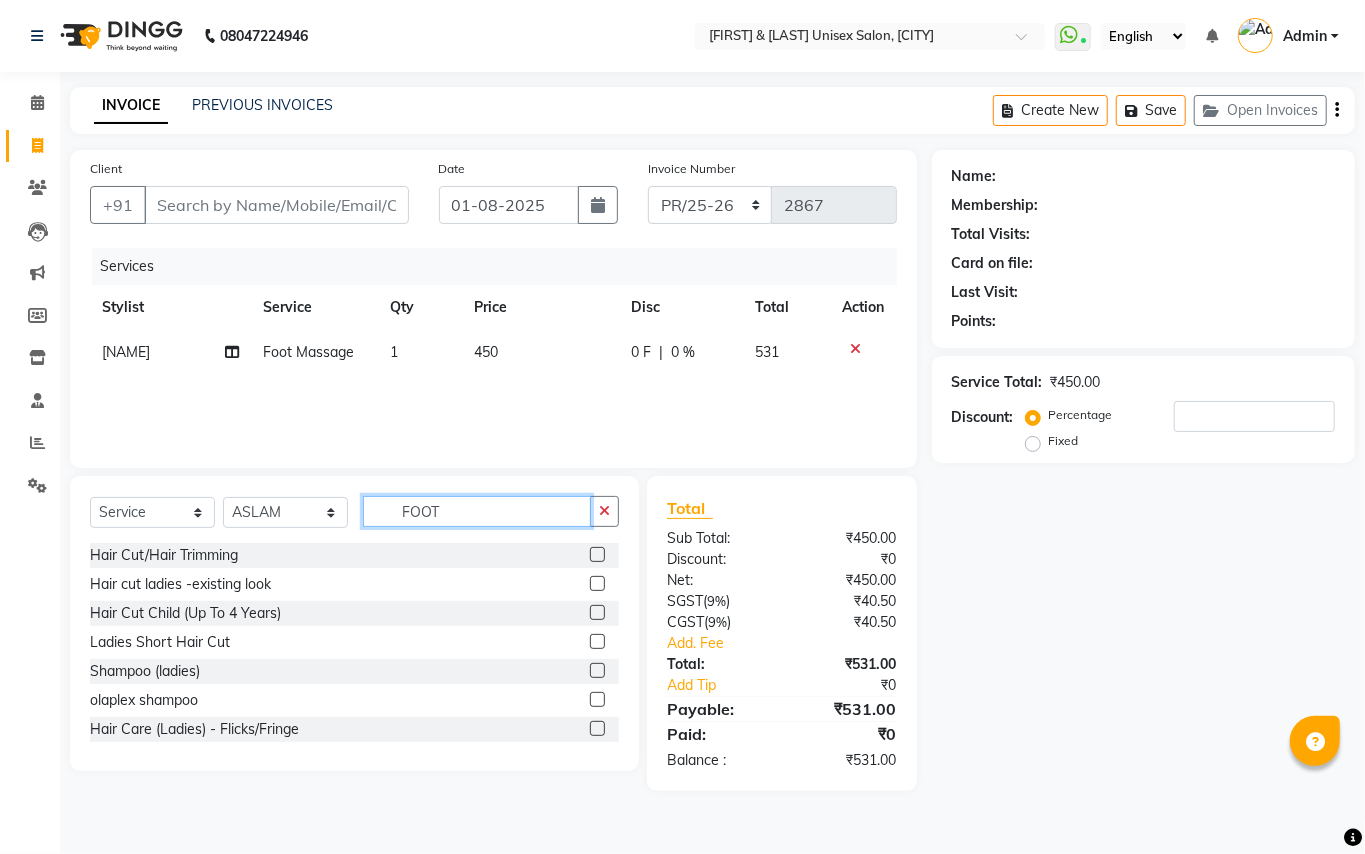 click on "FOOT" 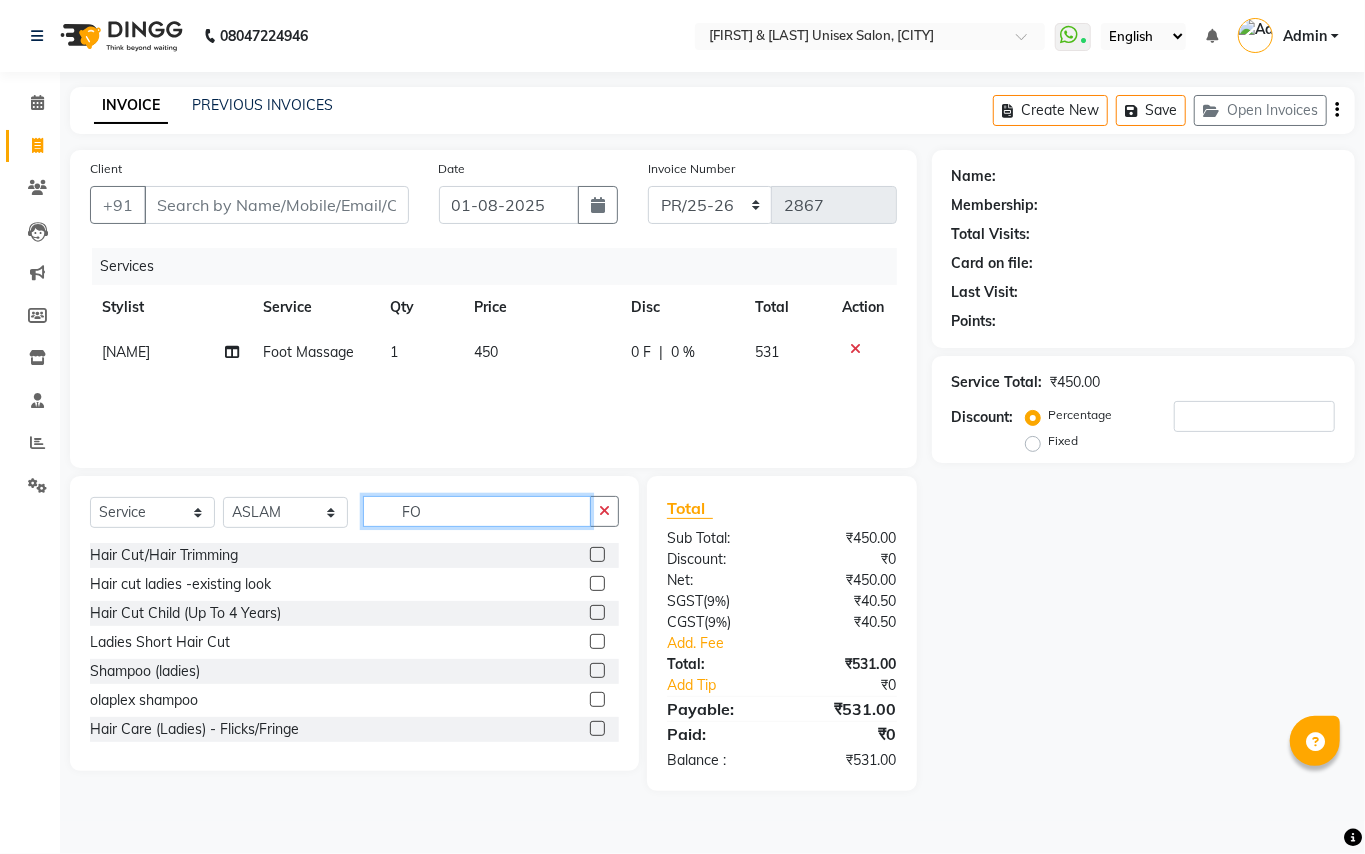type on "F" 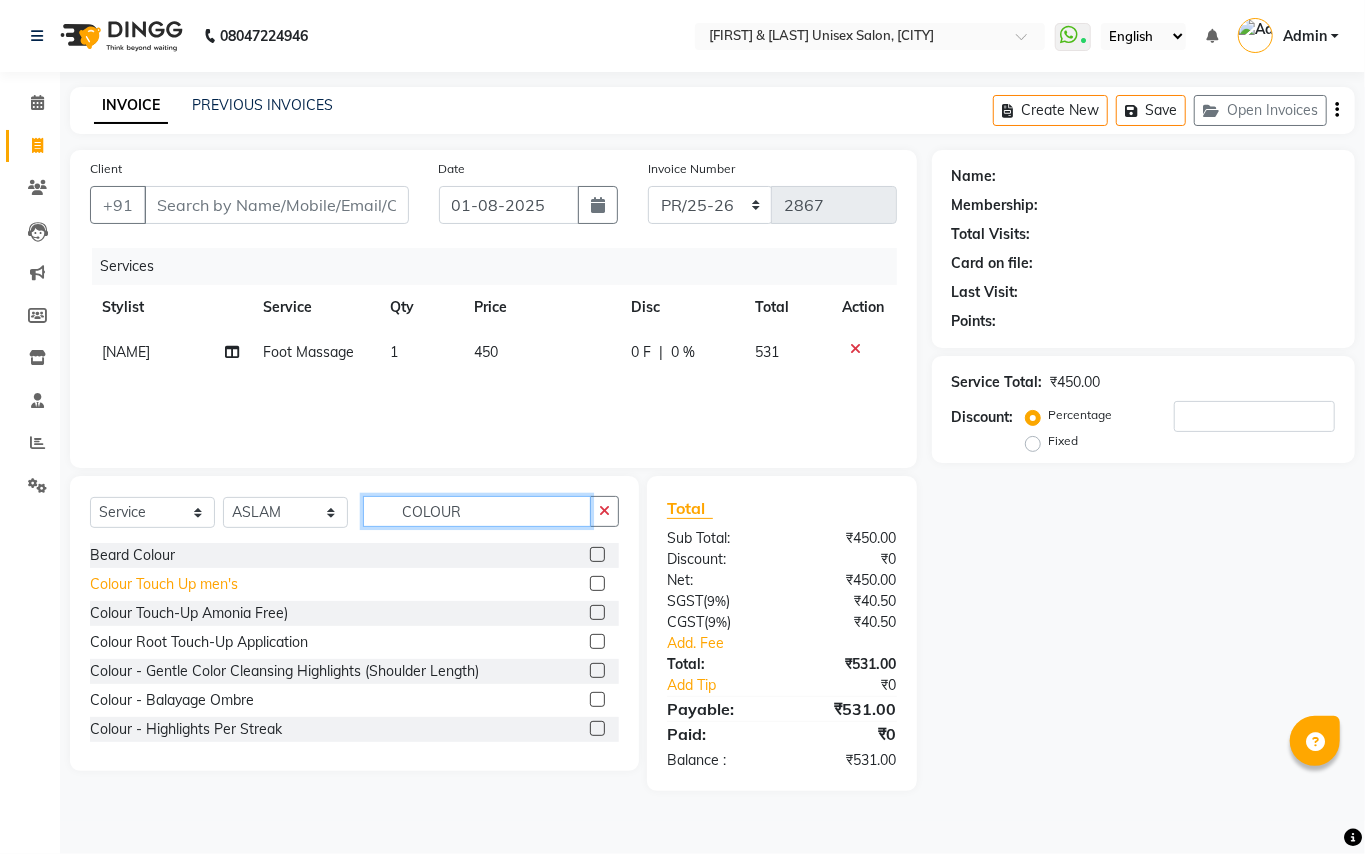 type on "COLOUR" 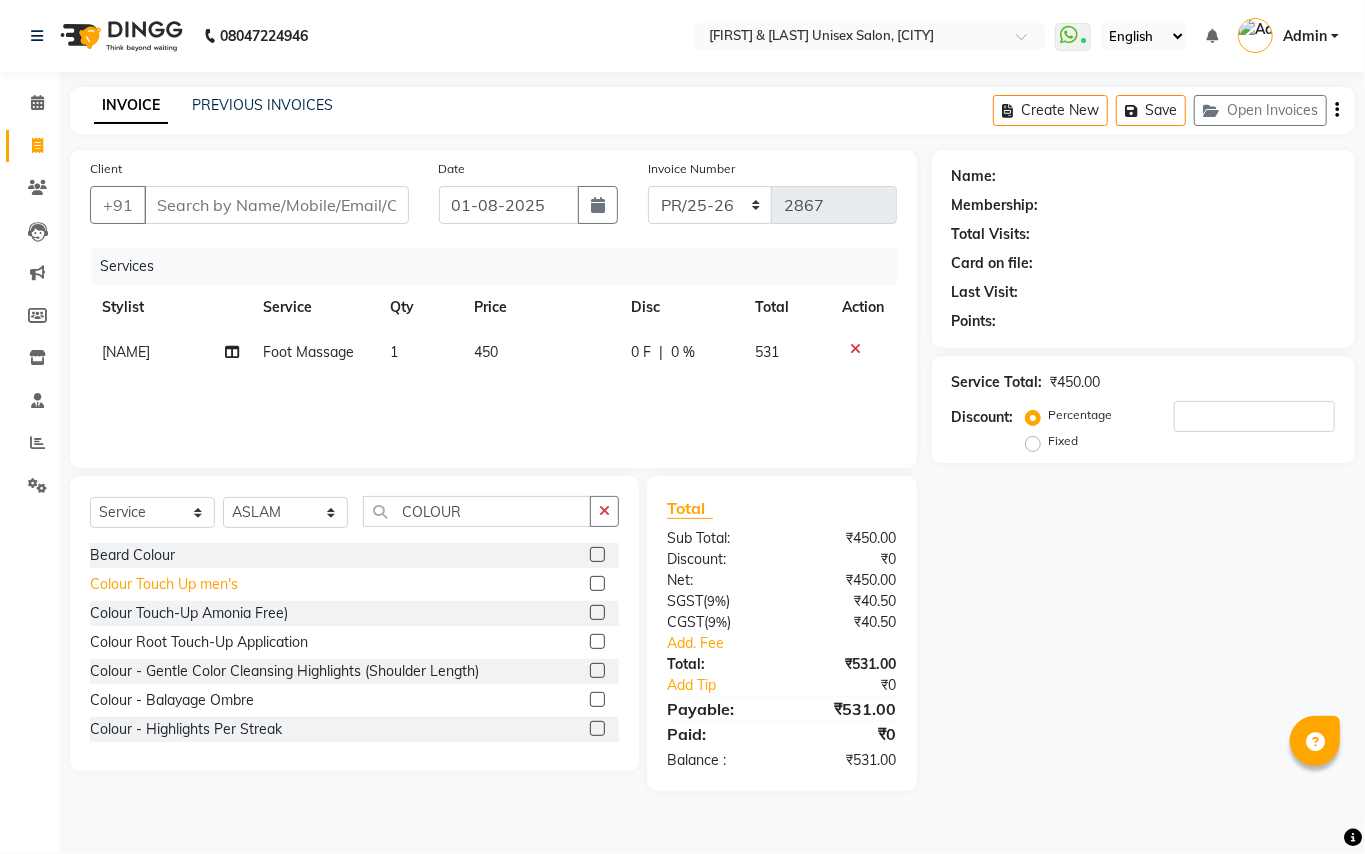 click on "Colour Touch Up men's" 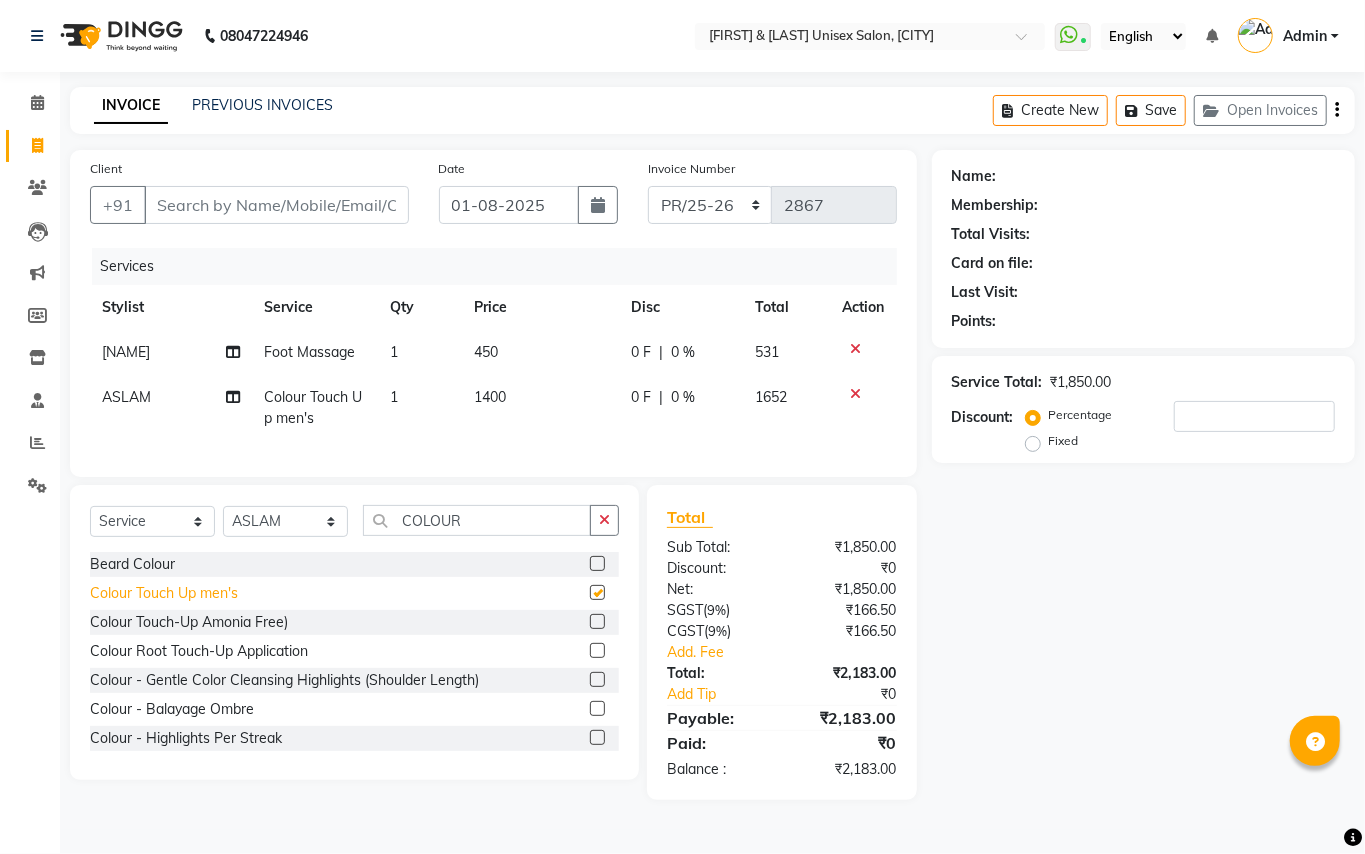 checkbox on "false" 